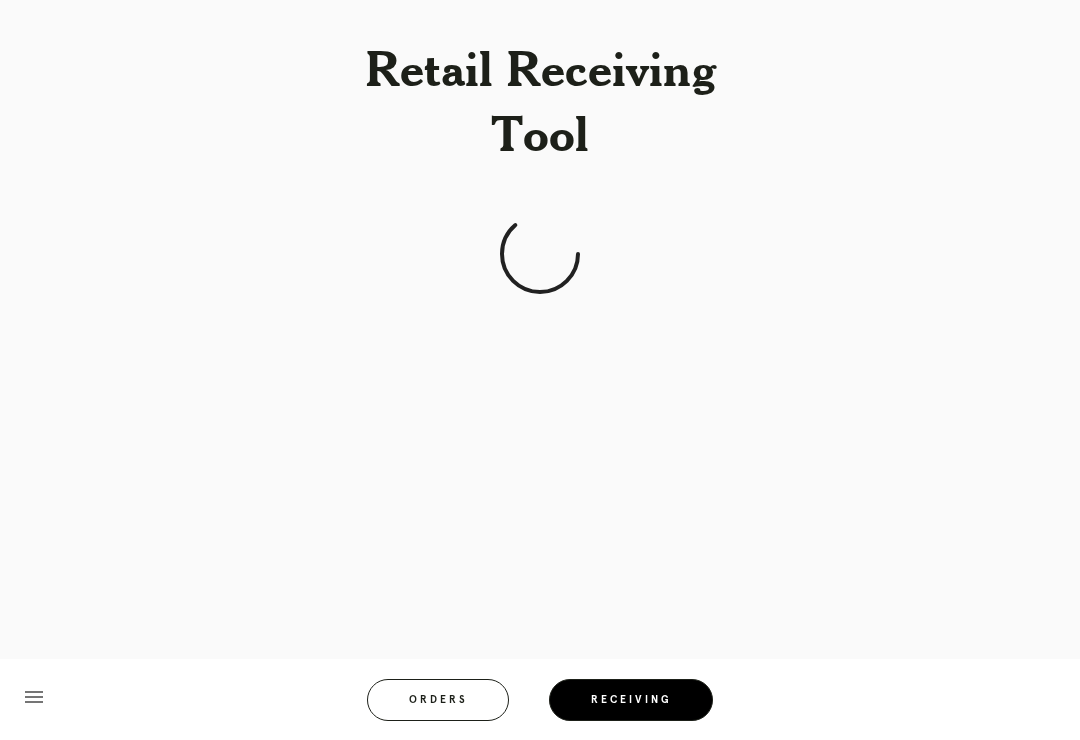 scroll, scrollTop: 31, scrollLeft: 0, axis: vertical 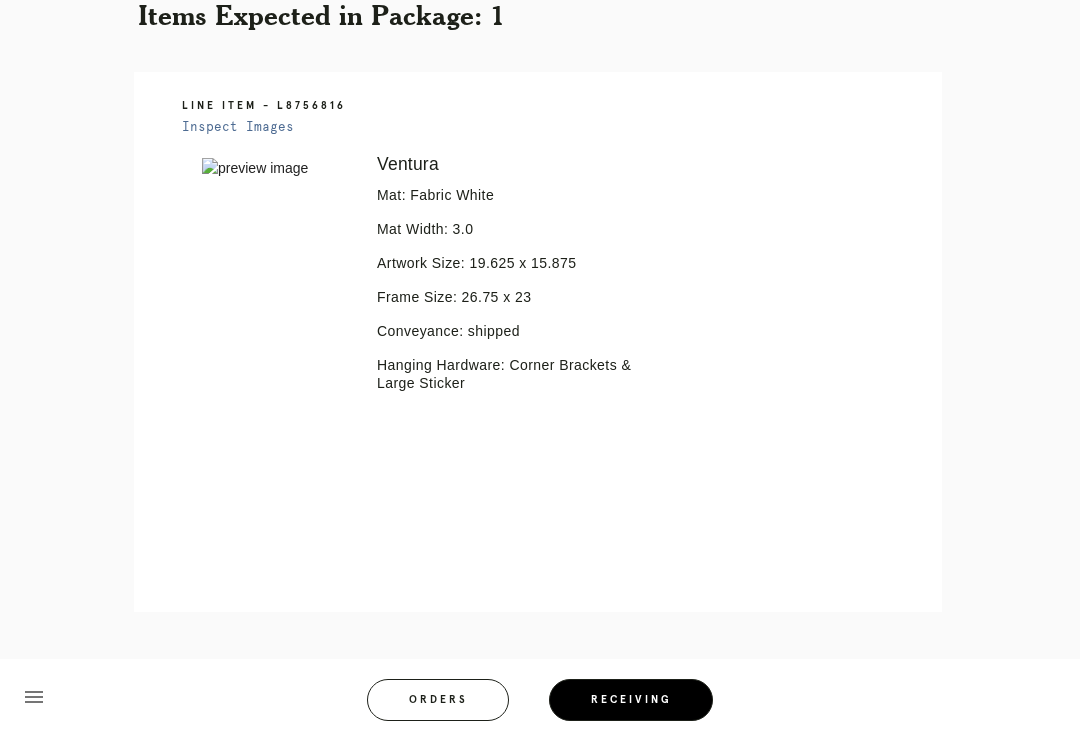 click on "Receiving" at bounding box center [631, 700] 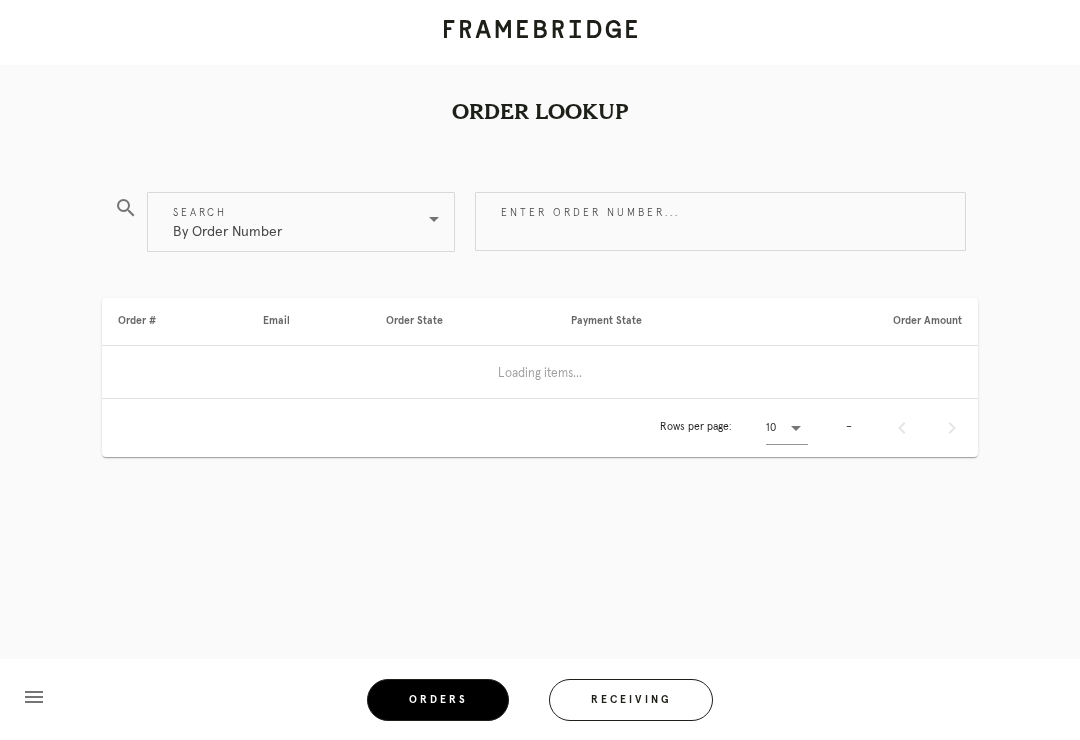 scroll, scrollTop: 31, scrollLeft: 0, axis: vertical 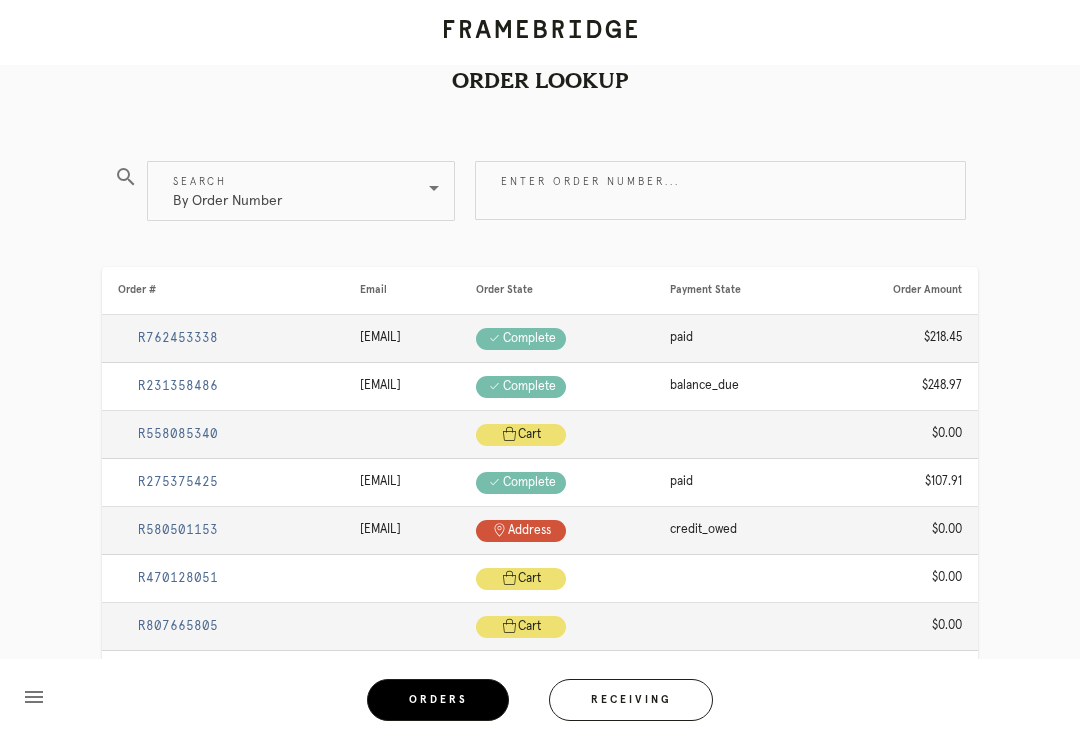 click on "Receiving" at bounding box center (631, 700) 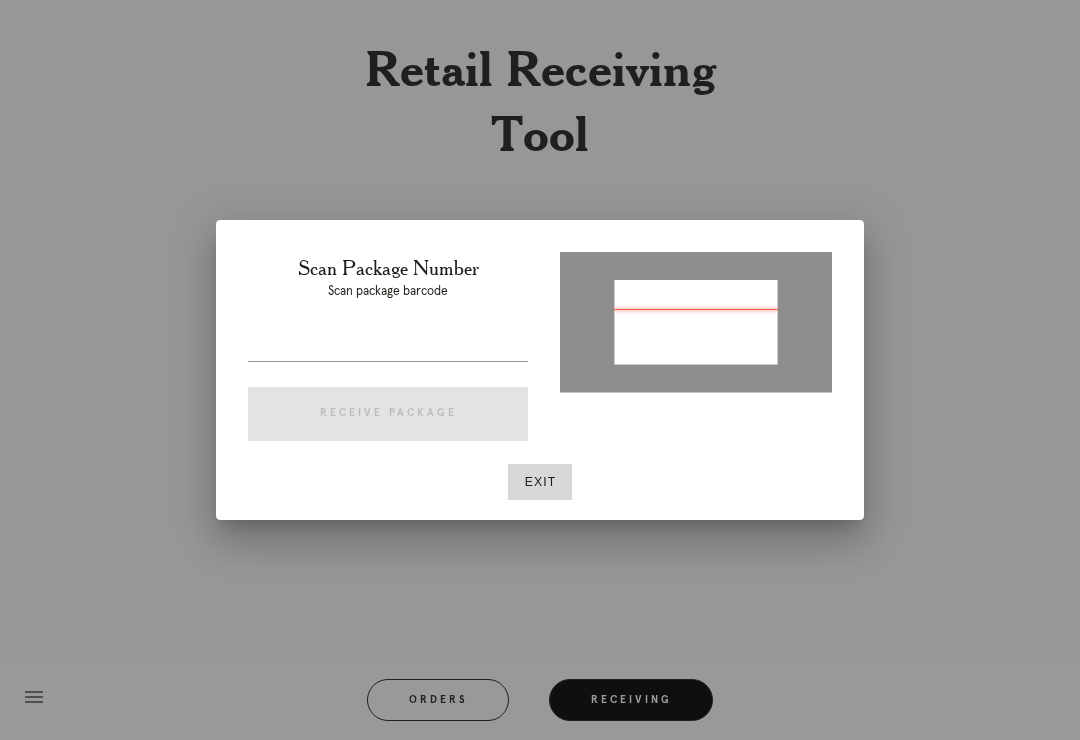 type on "P519979856685016" 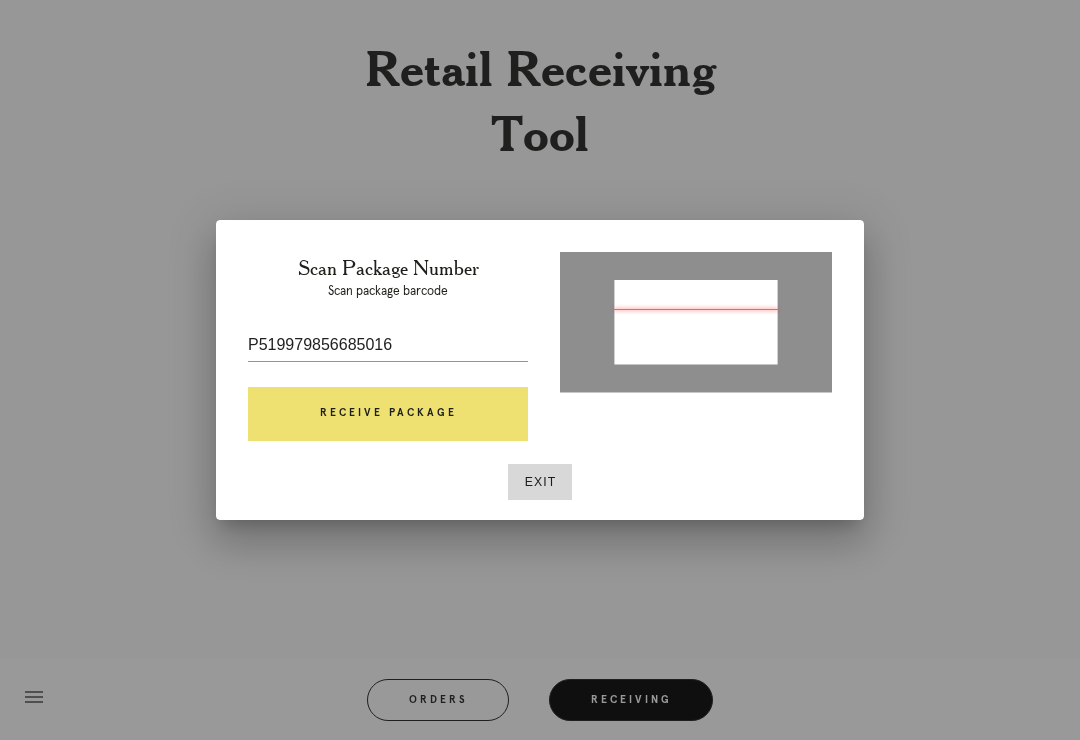 scroll, scrollTop: 29, scrollLeft: 0, axis: vertical 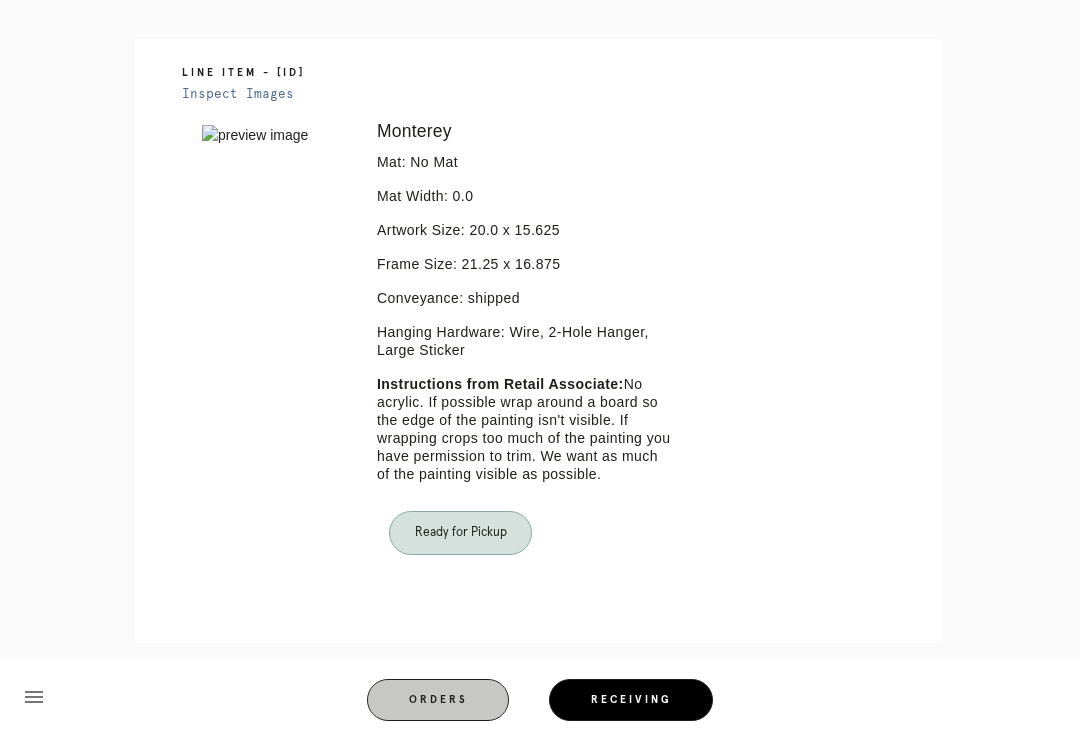 click on "Orders" at bounding box center [438, 700] 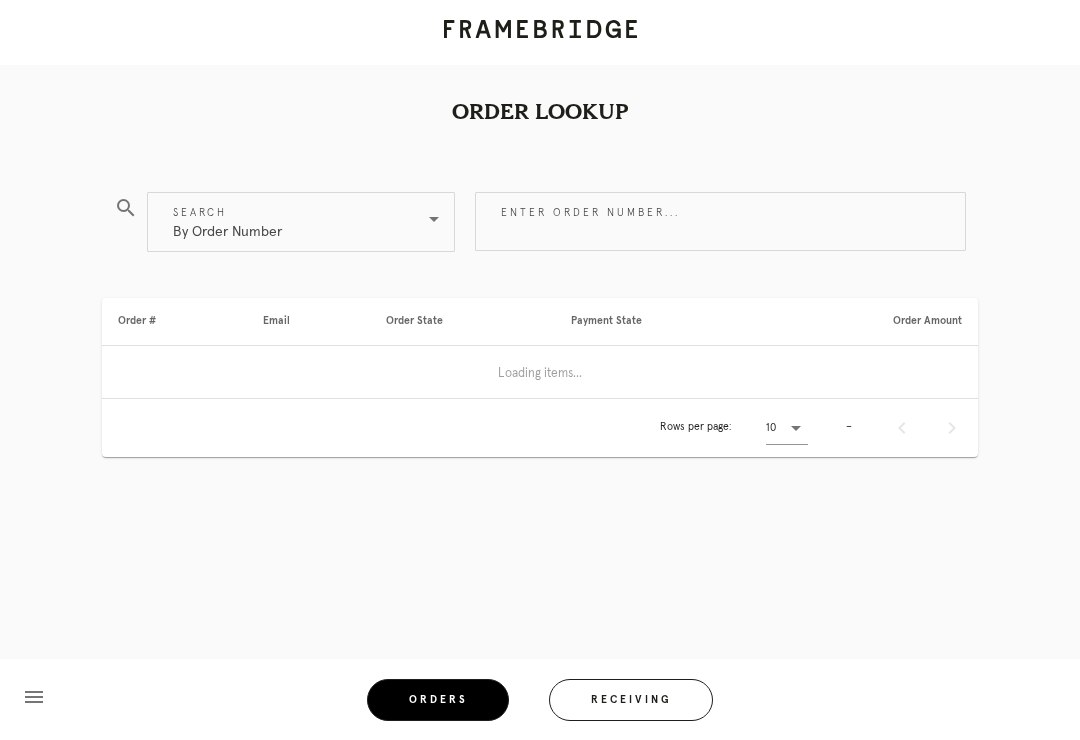 scroll, scrollTop: 0, scrollLeft: 0, axis: both 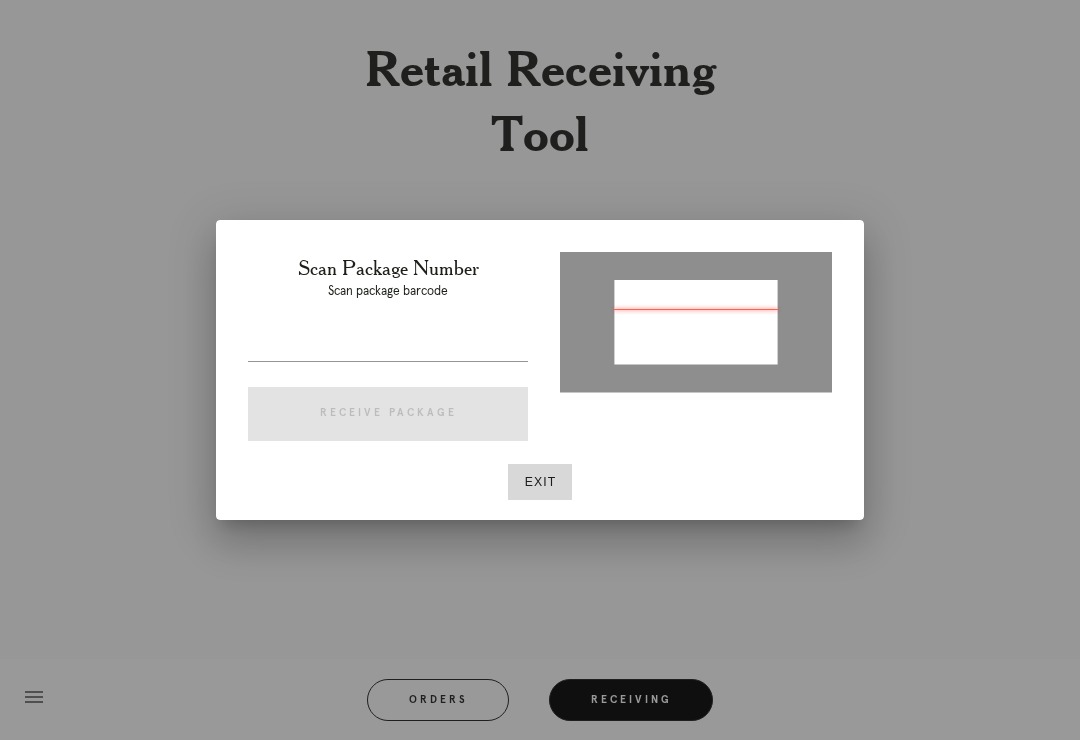 type on "P216400294455772" 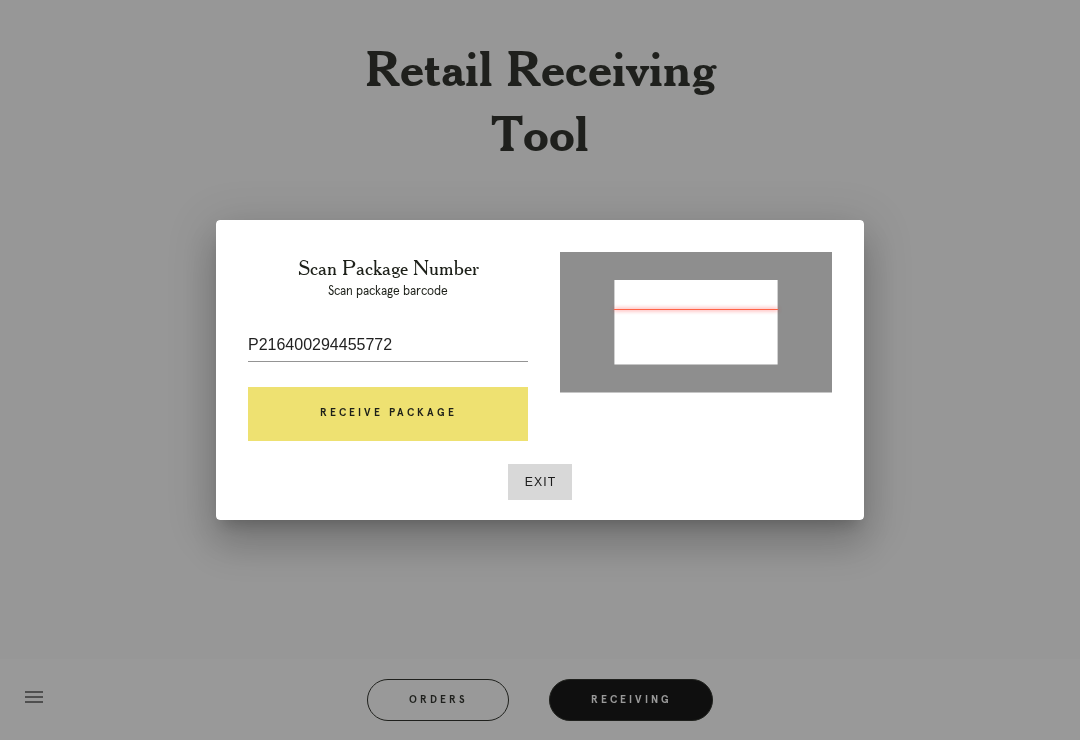 click on "Receive Package" at bounding box center (388, 414) 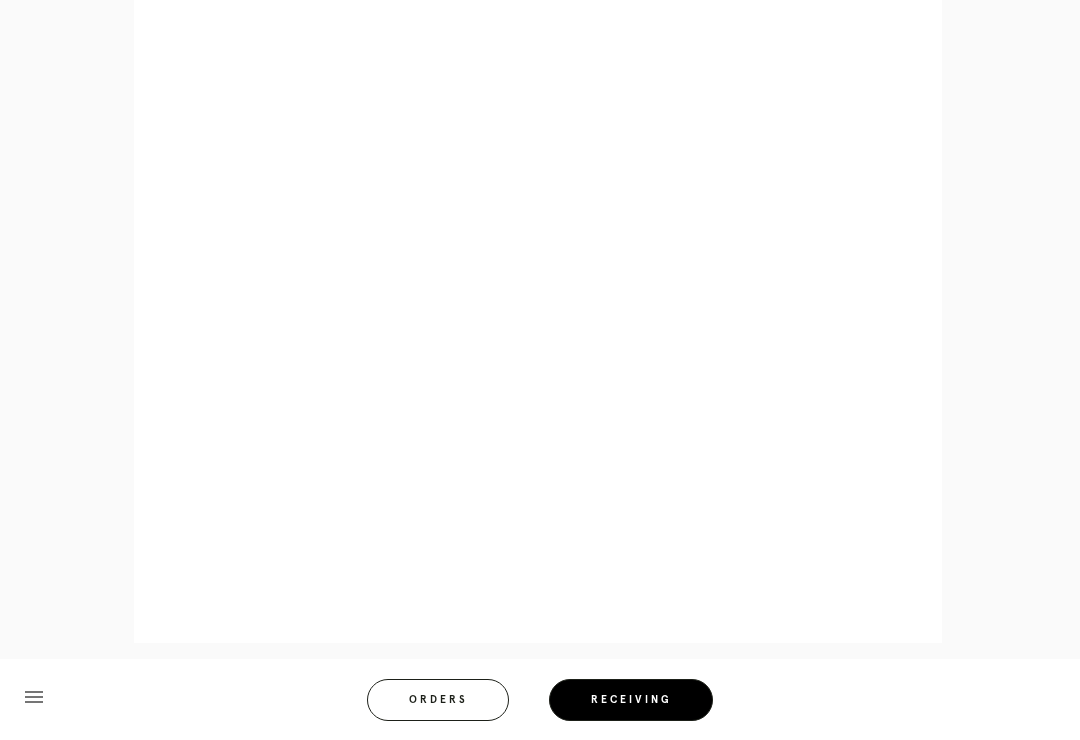 scroll, scrollTop: 944, scrollLeft: 0, axis: vertical 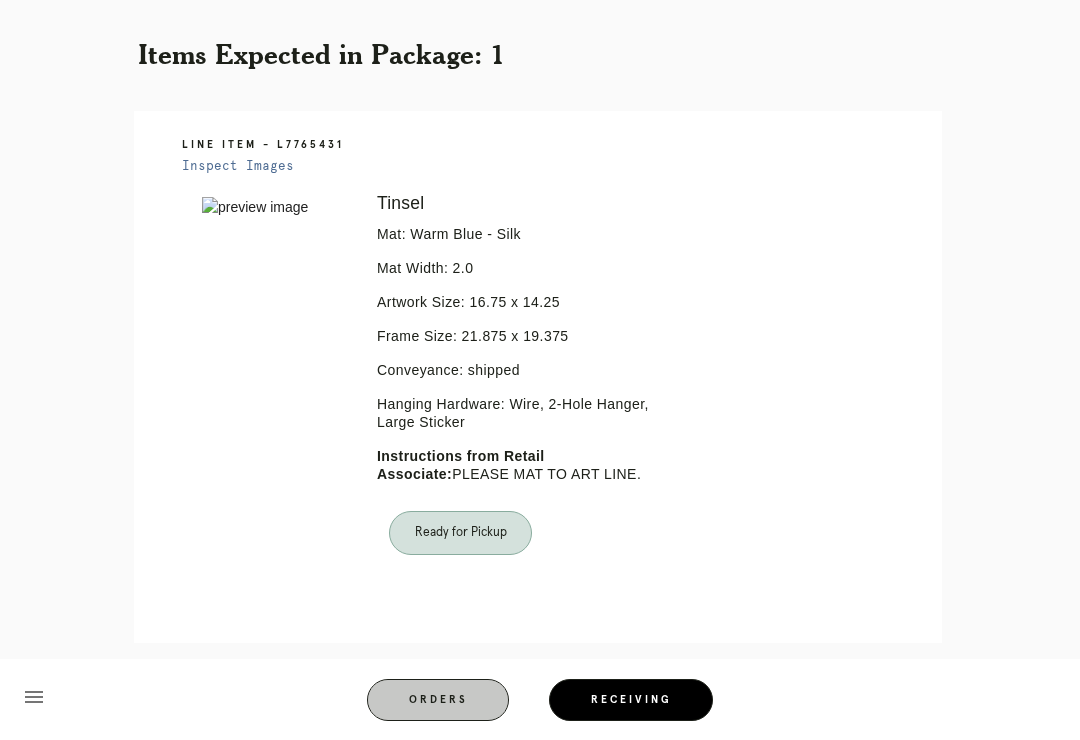 click on "Orders" at bounding box center [438, 700] 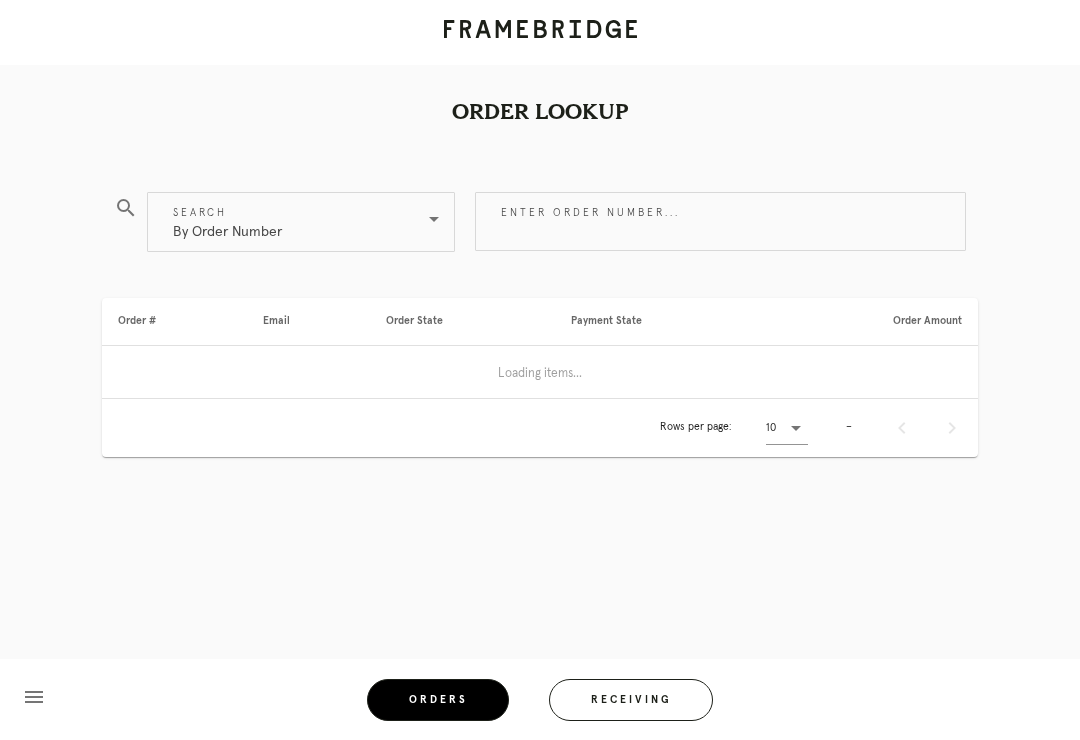 scroll, scrollTop: 0, scrollLeft: 0, axis: both 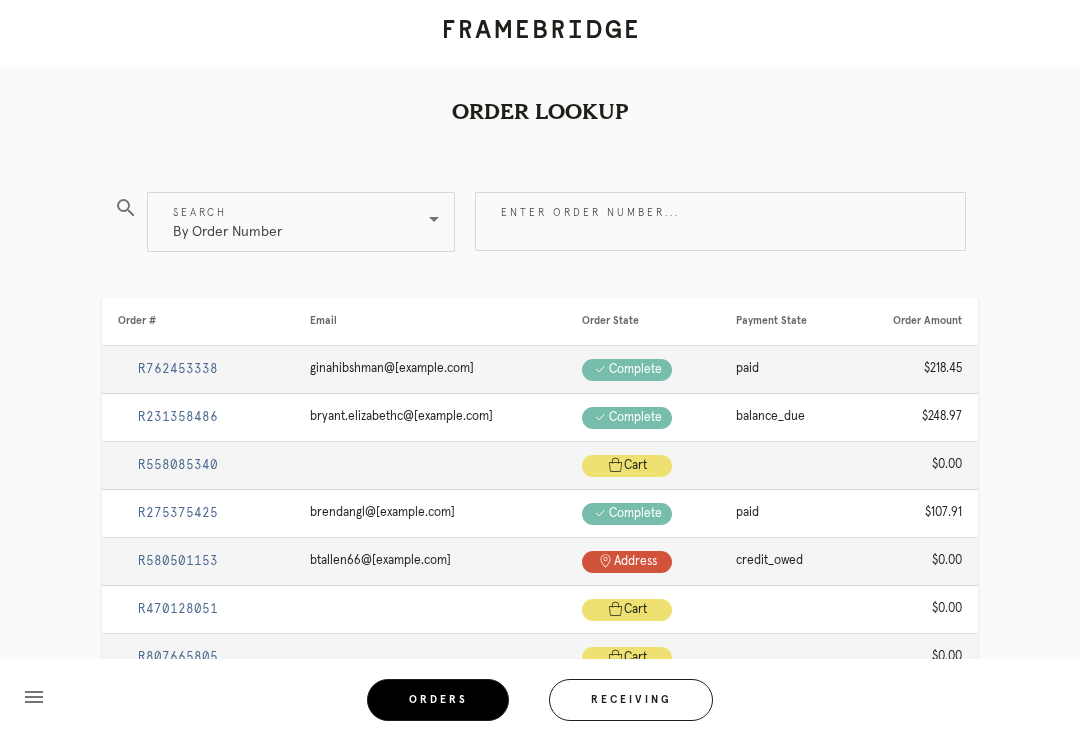 click on "Receiving" at bounding box center (631, 700) 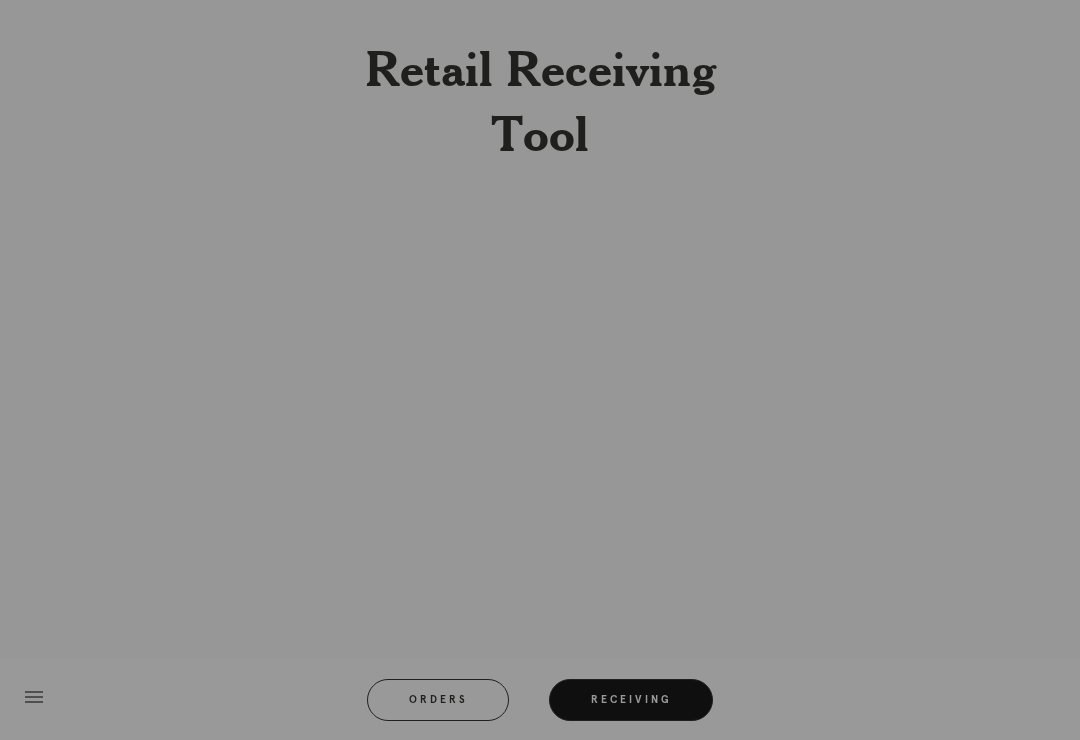 scroll, scrollTop: 31, scrollLeft: 0, axis: vertical 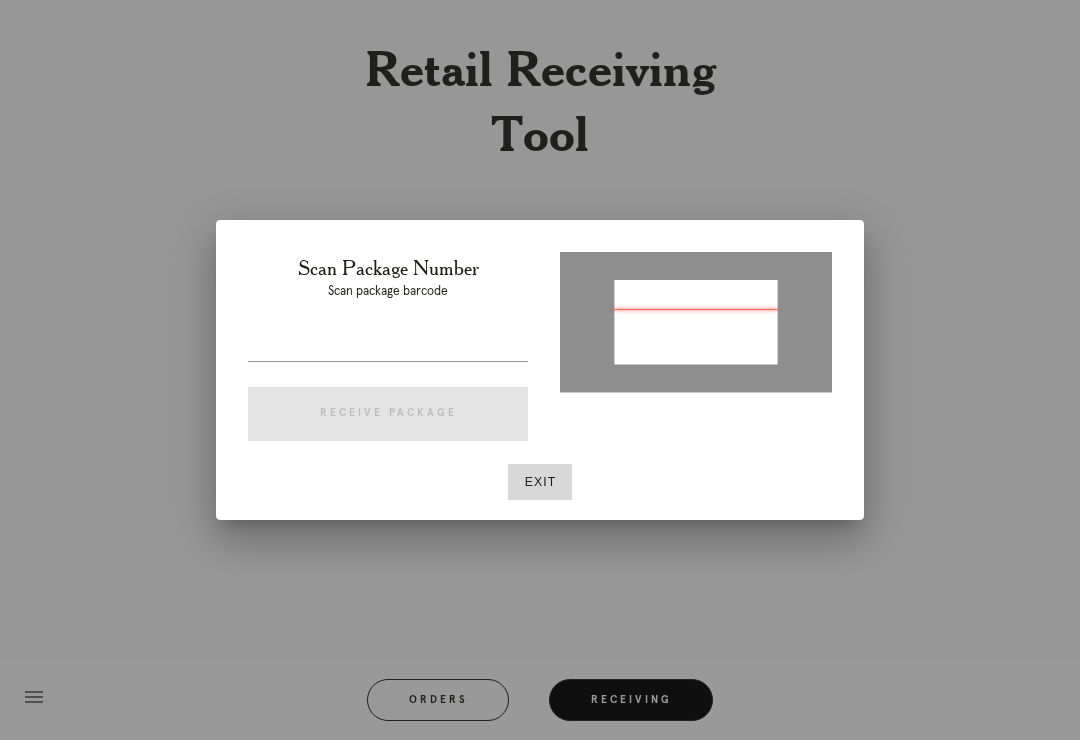 type on "P816422232205313" 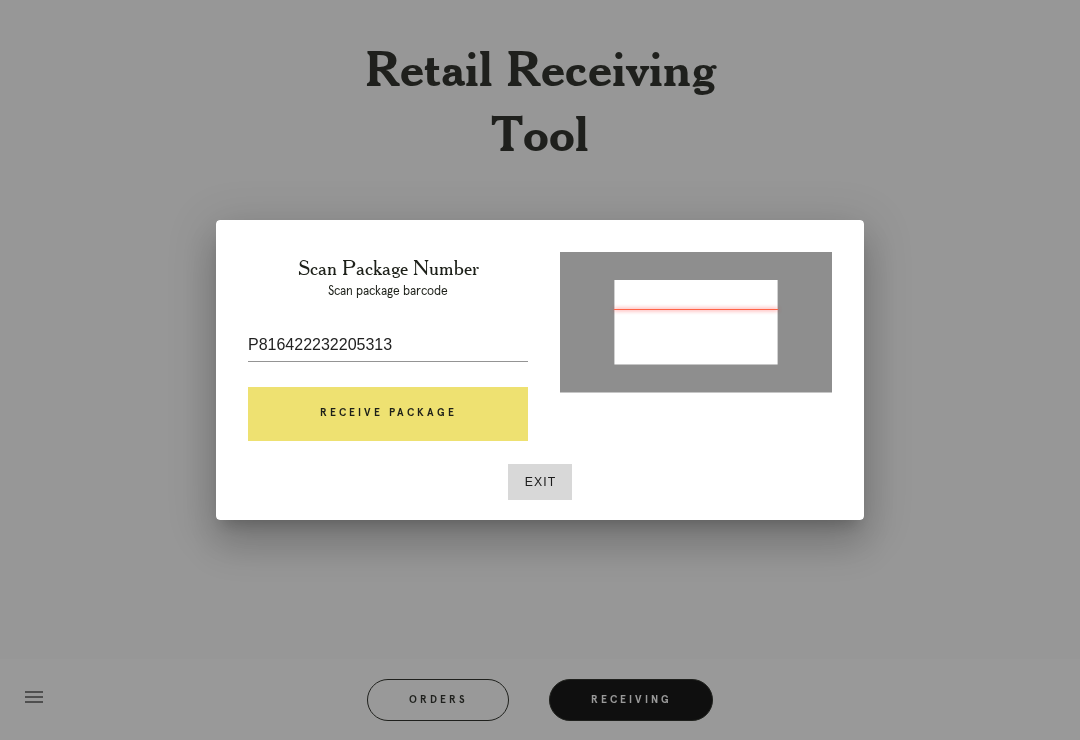 click on "Receive Package" at bounding box center (388, 414) 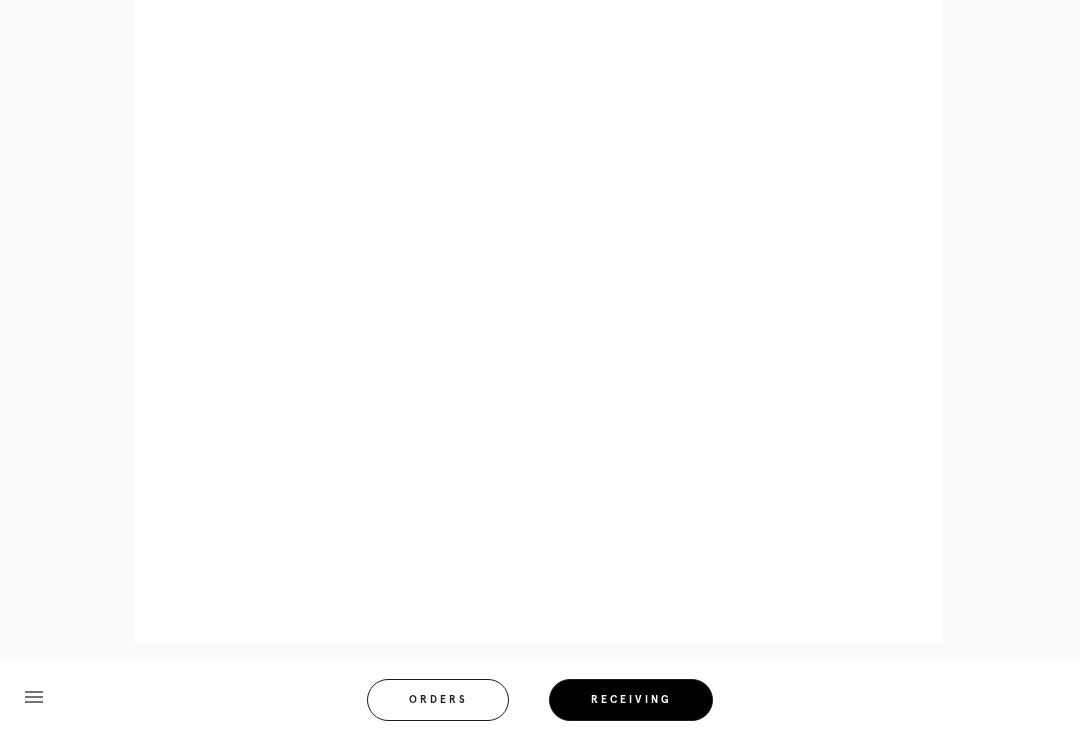 scroll, scrollTop: 858, scrollLeft: 0, axis: vertical 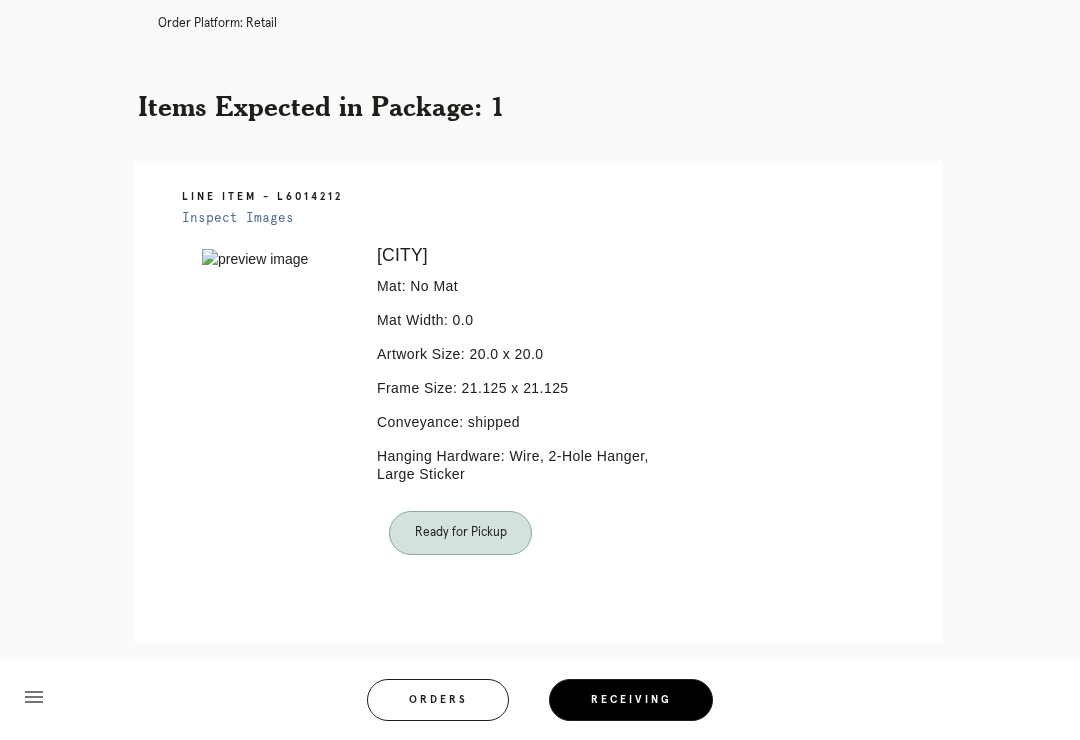 click on "Orders" at bounding box center (438, 700) 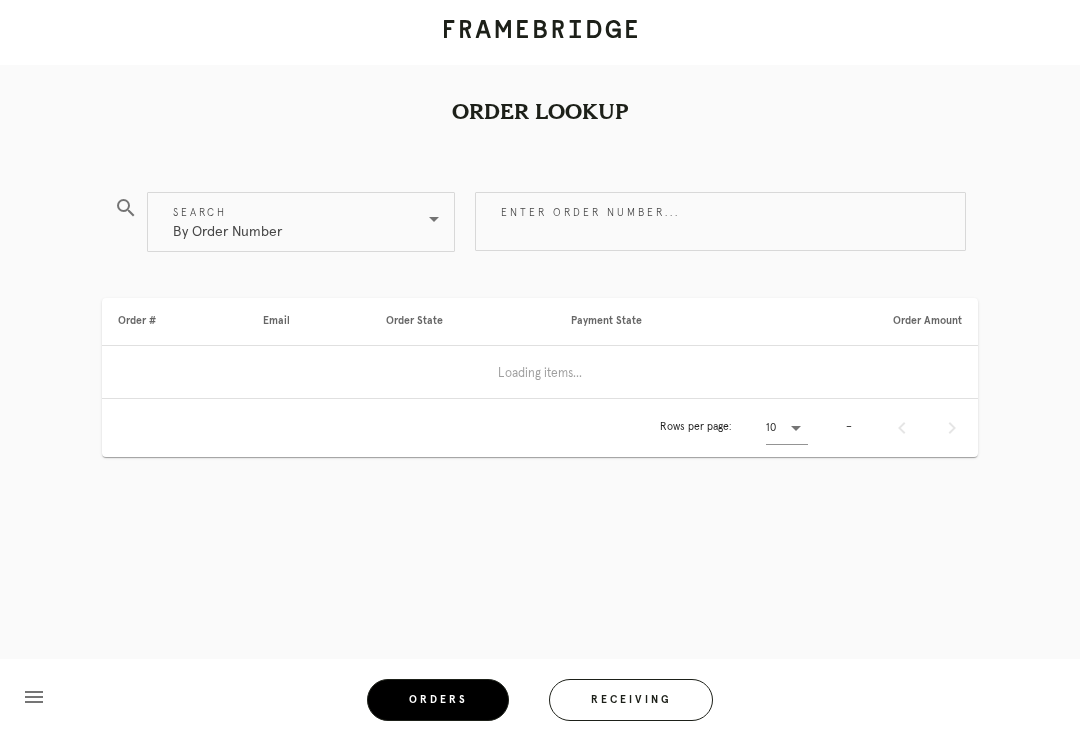 scroll, scrollTop: 0, scrollLeft: 0, axis: both 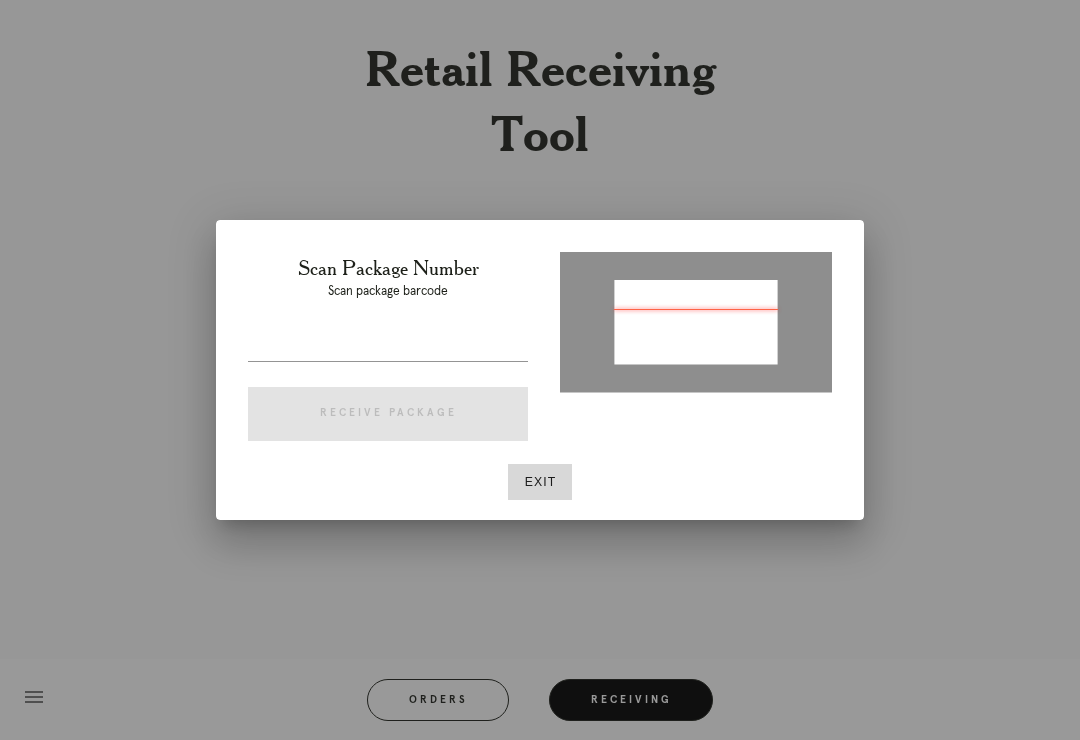 type on "P748914911215985" 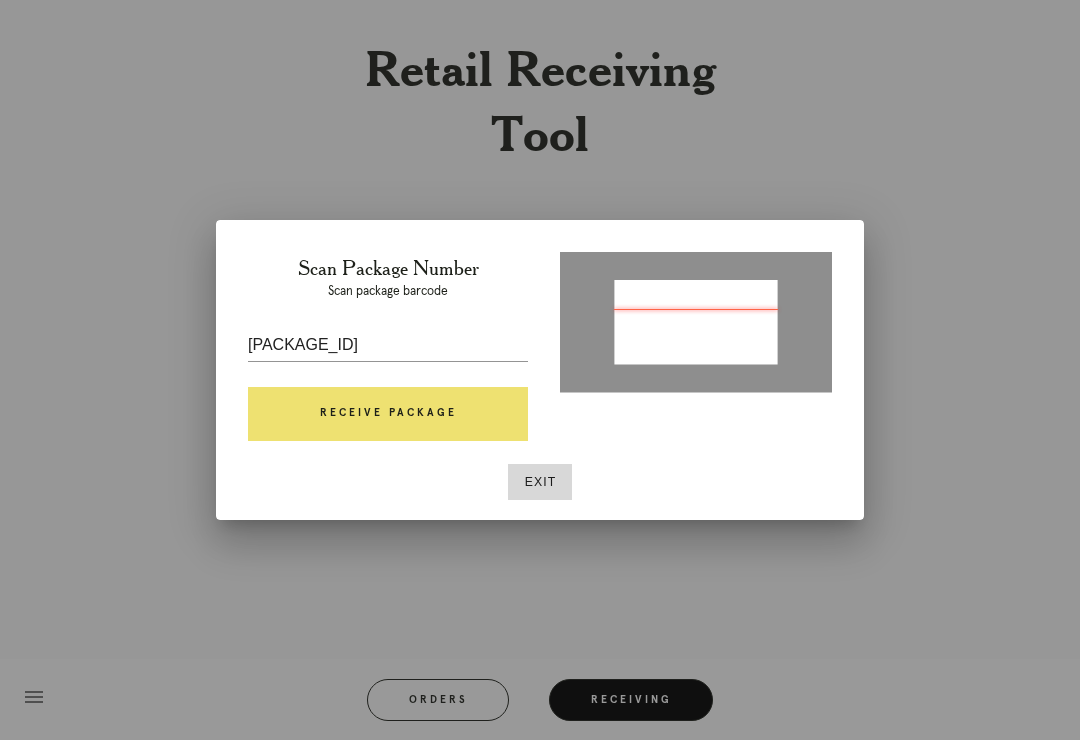click on "Receive Package" at bounding box center [388, 414] 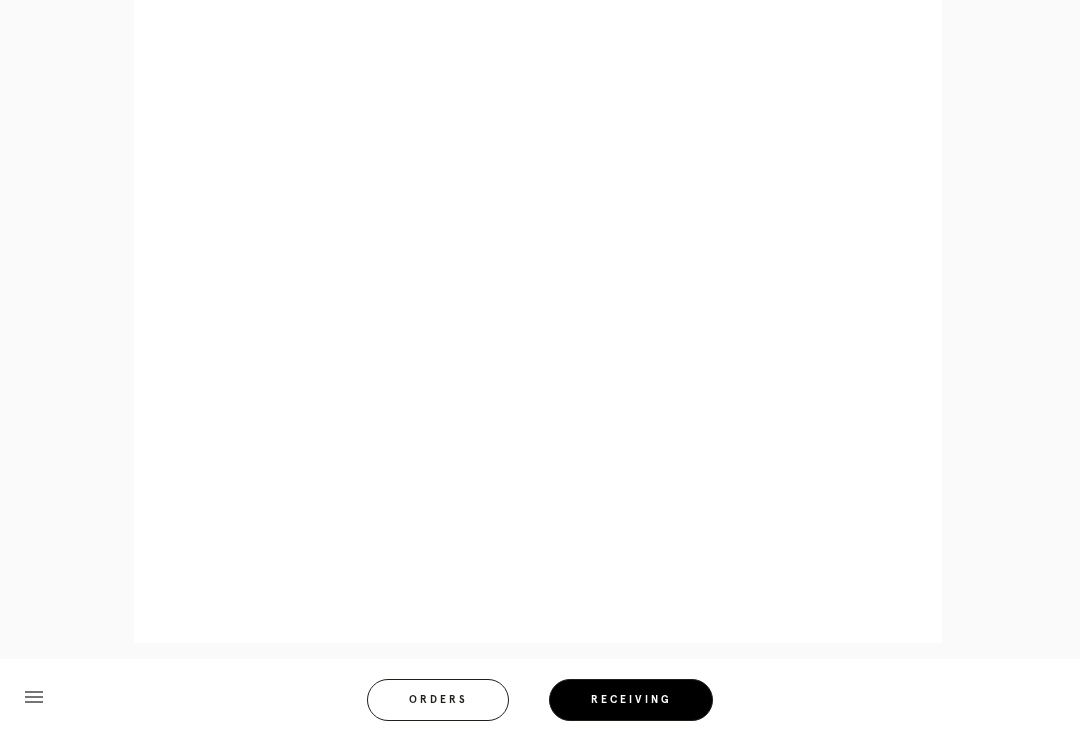 scroll, scrollTop: 881, scrollLeft: 0, axis: vertical 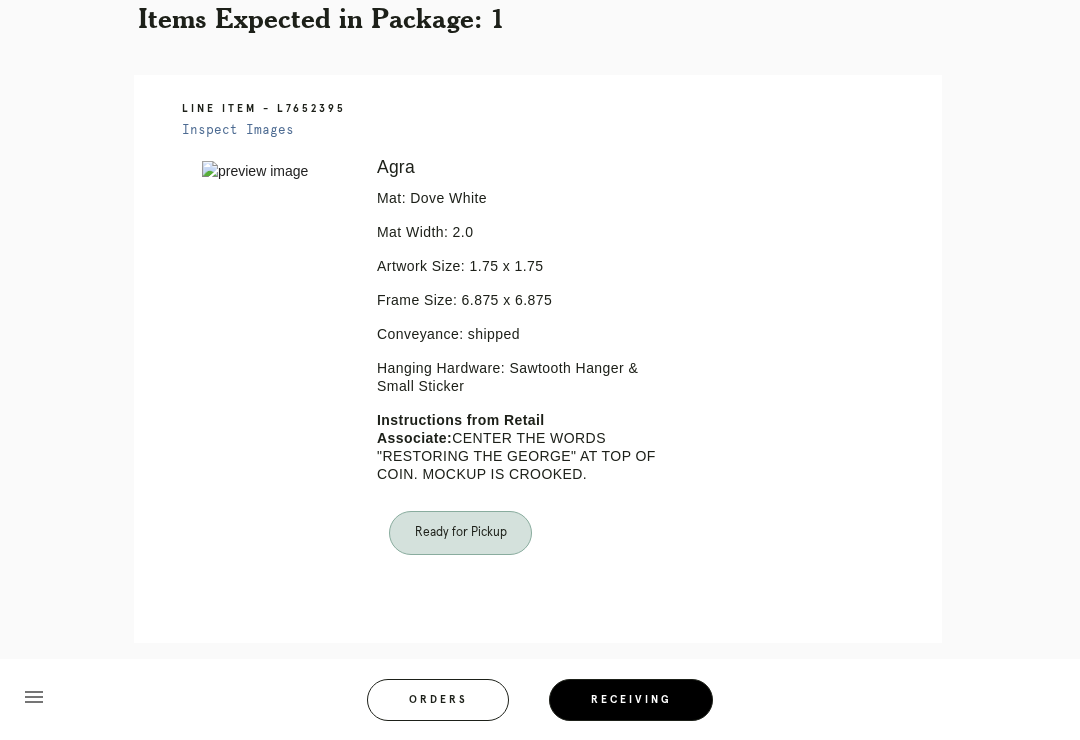 click on "Orders" at bounding box center (438, 700) 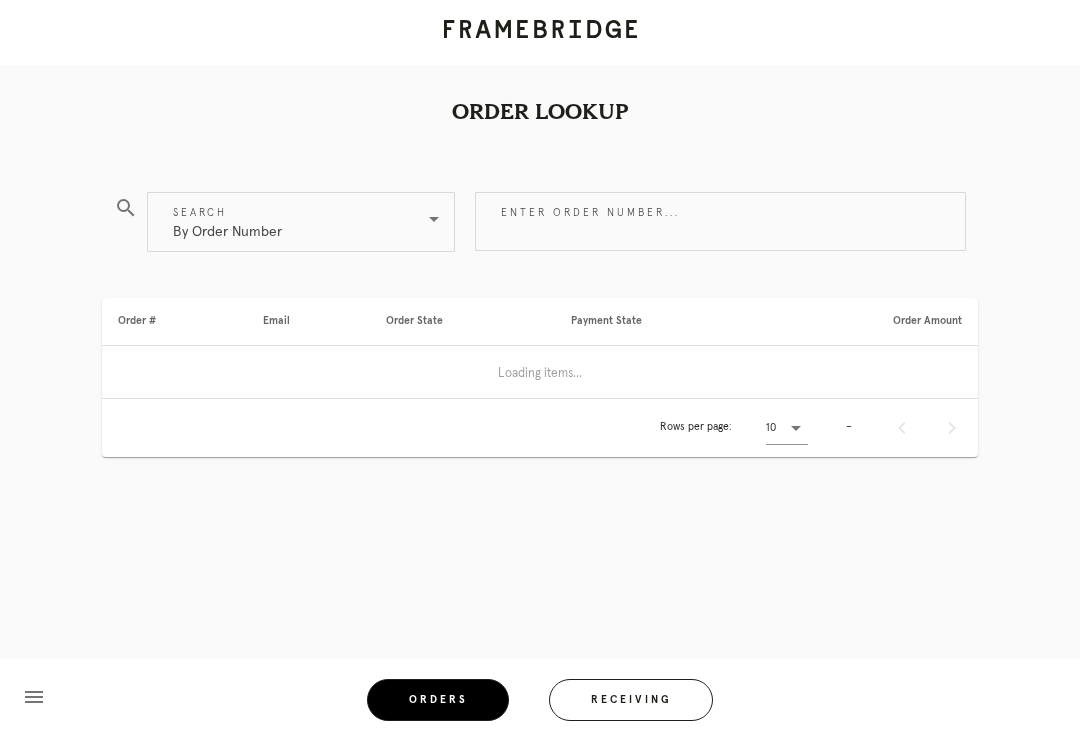 scroll, scrollTop: 0, scrollLeft: 0, axis: both 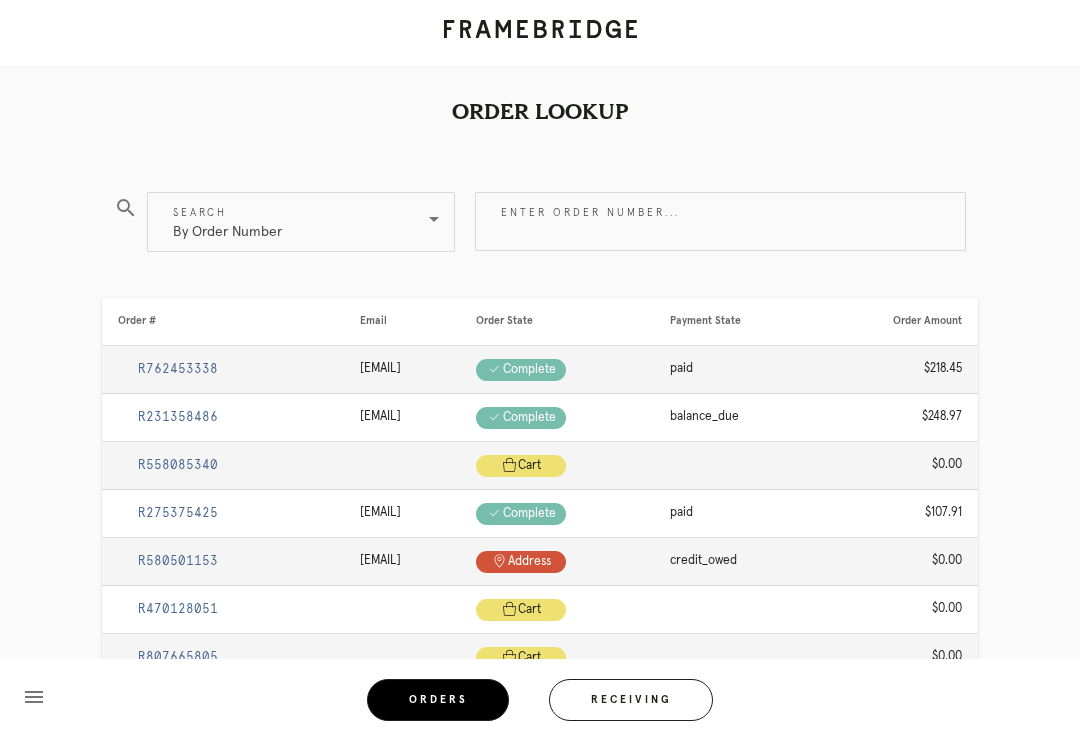 click on "Receiving" at bounding box center (631, 700) 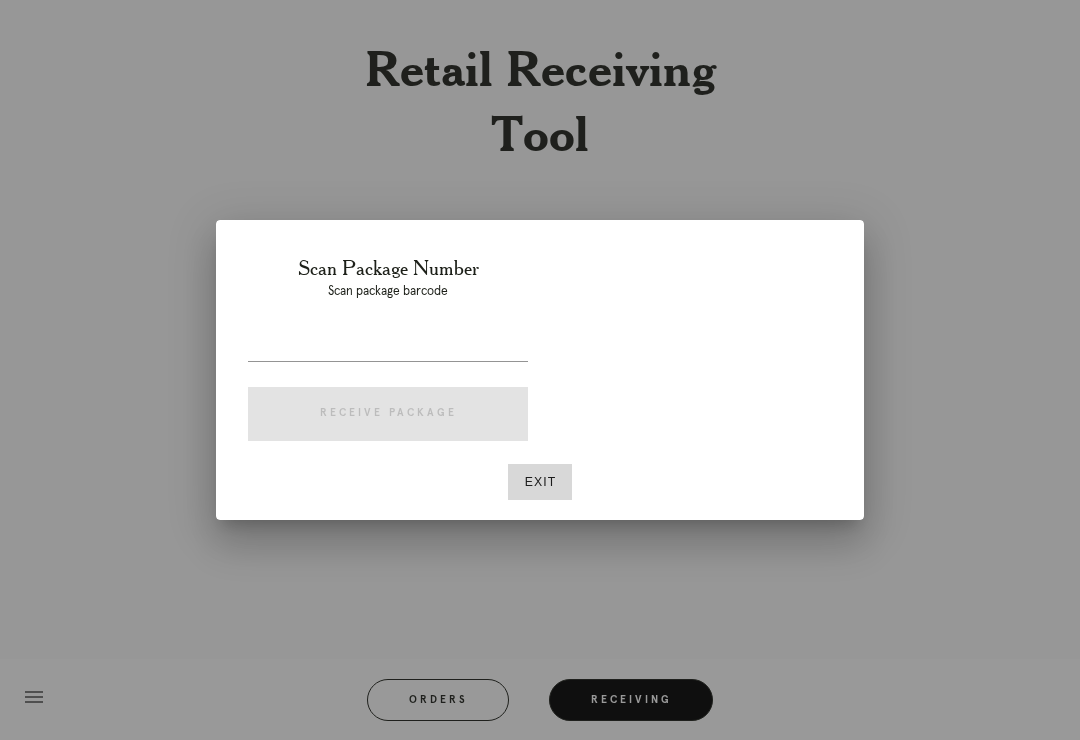 scroll, scrollTop: 31, scrollLeft: 0, axis: vertical 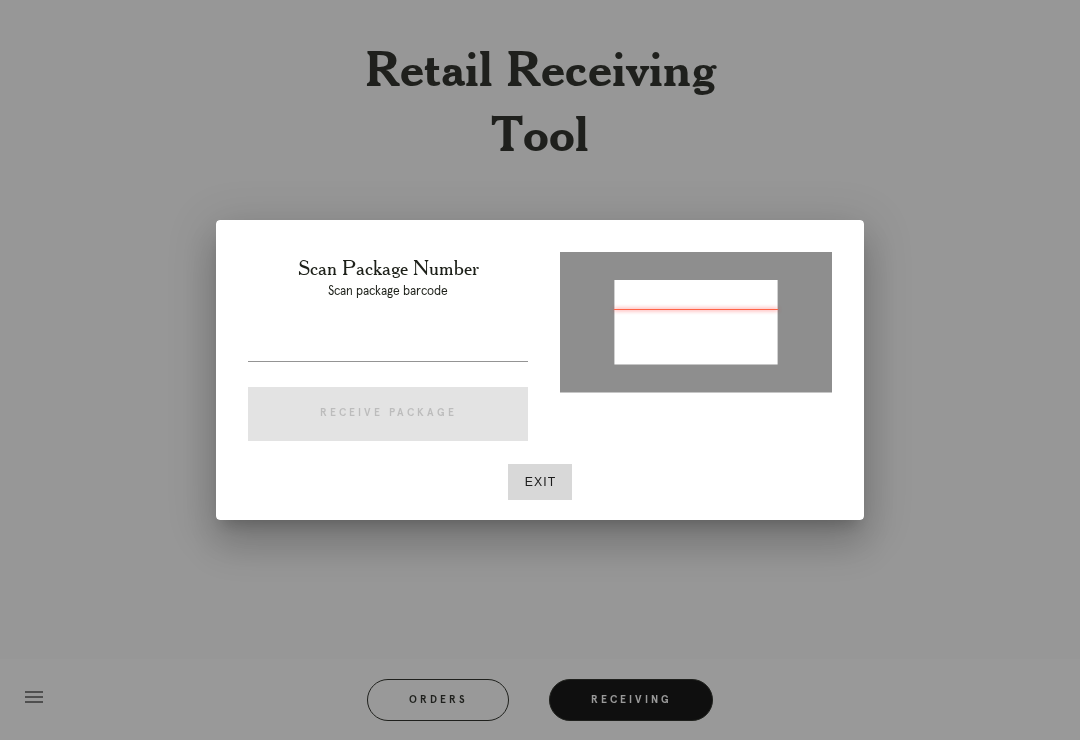 type on "P220837461367826" 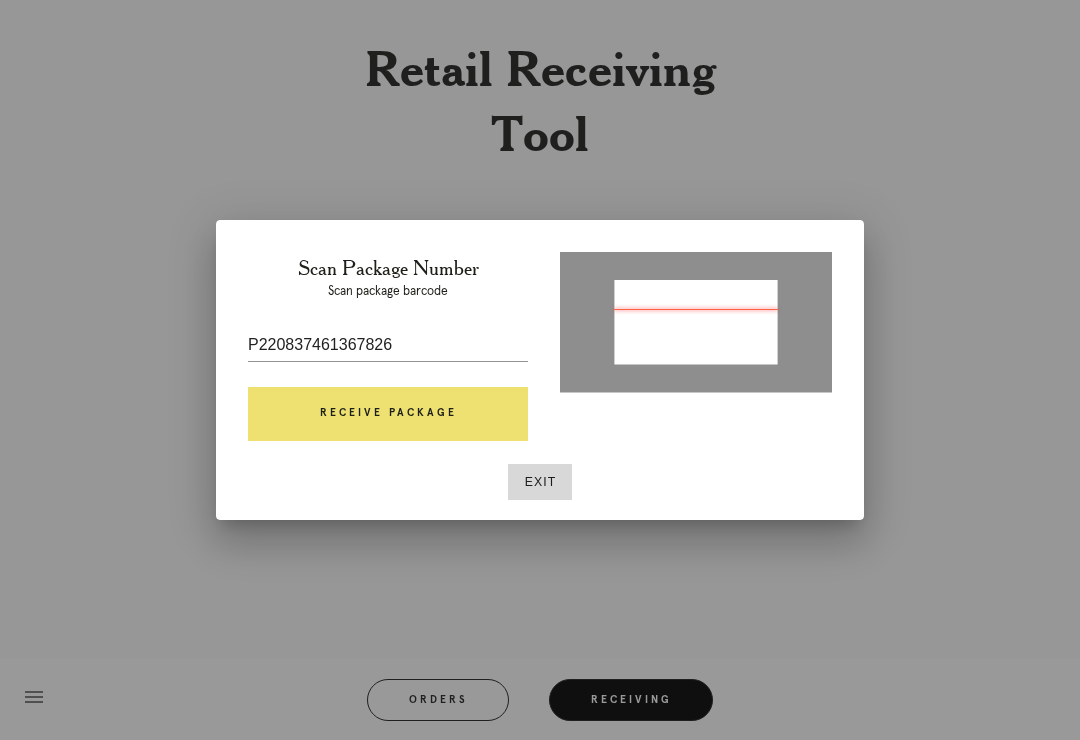 click on "Receive Package" at bounding box center (388, 414) 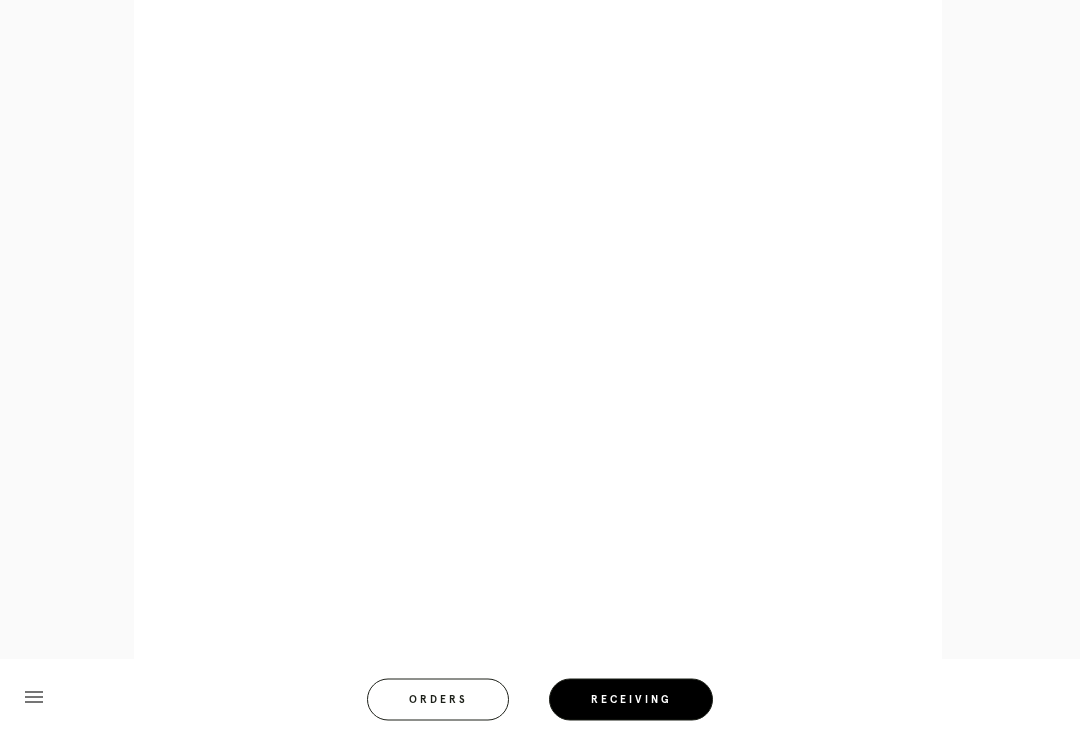 scroll, scrollTop: 794, scrollLeft: 0, axis: vertical 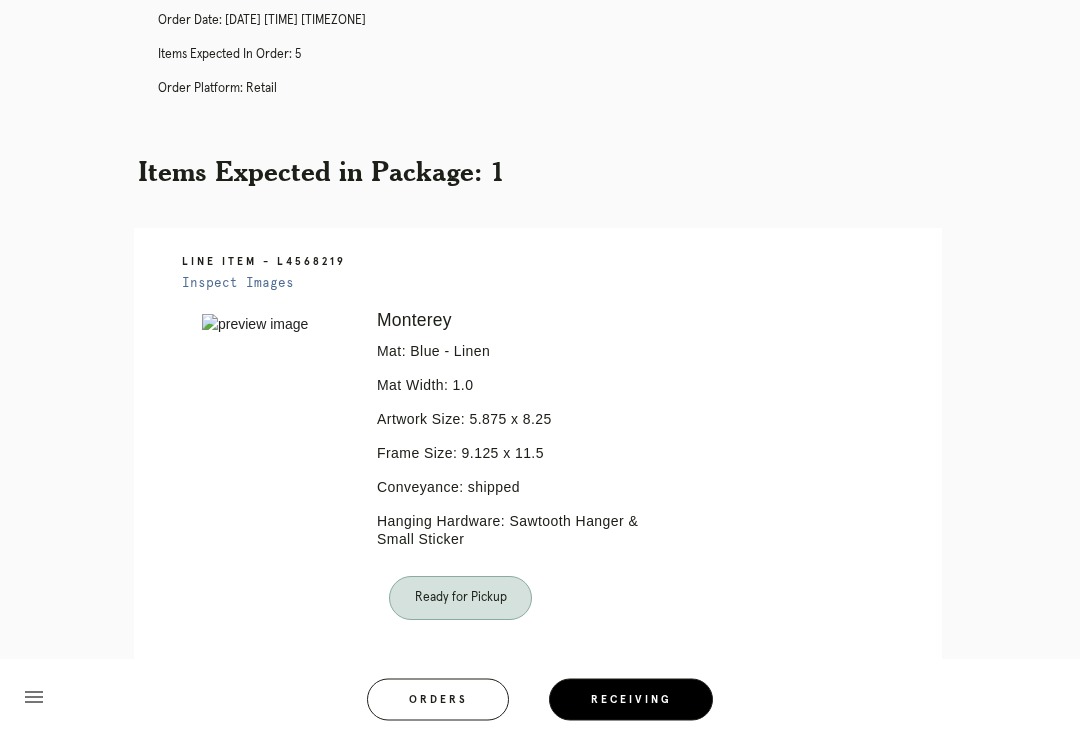 click on "Orders" at bounding box center [438, 700] 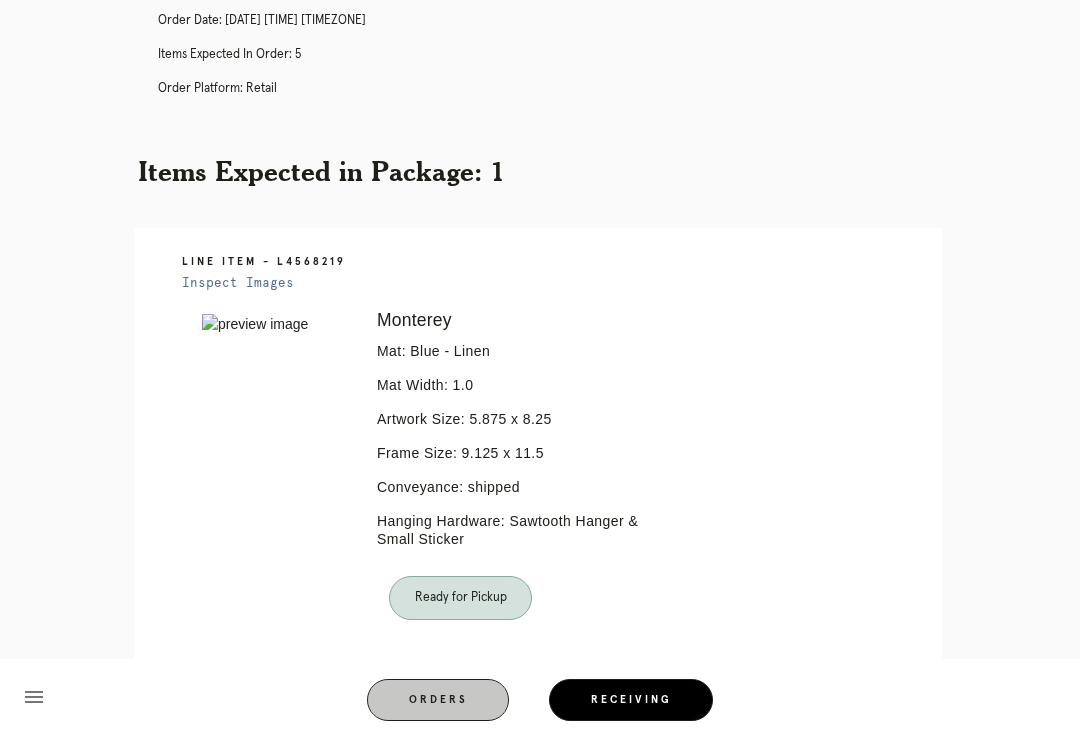 scroll, scrollTop: 0, scrollLeft: 0, axis: both 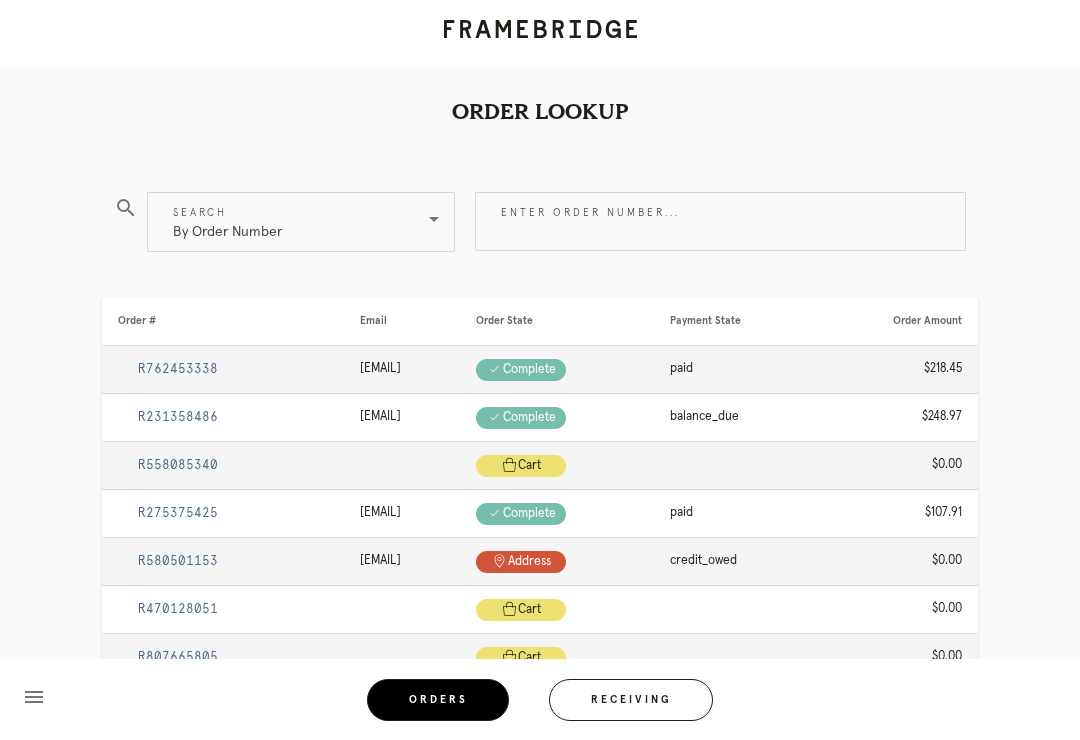 click on "Receiving" at bounding box center [631, 700] 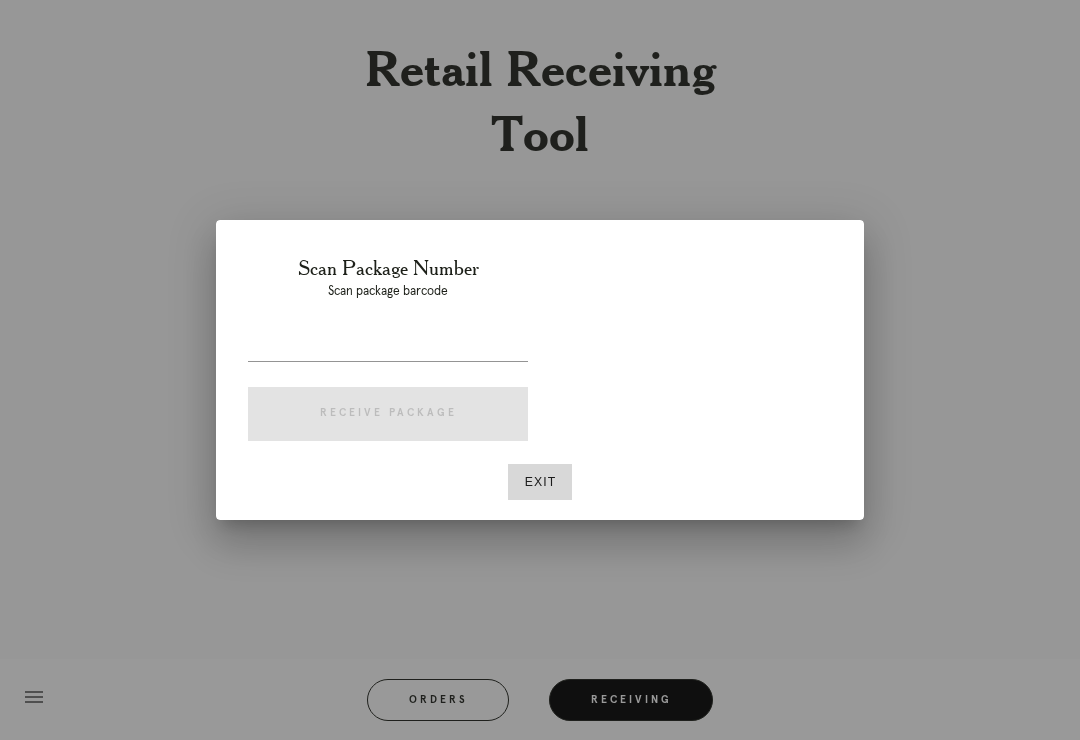 scroll, scrollTop: 31, scrollLeft: 0, axis: vertical 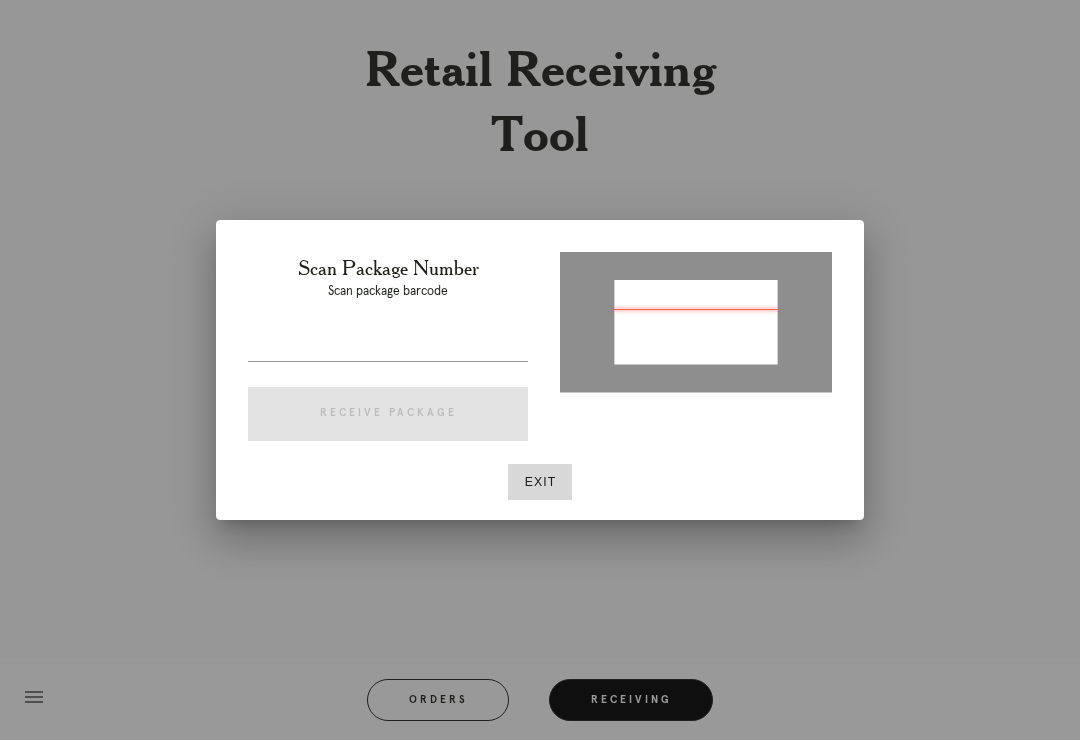 type on "P346941342019497" 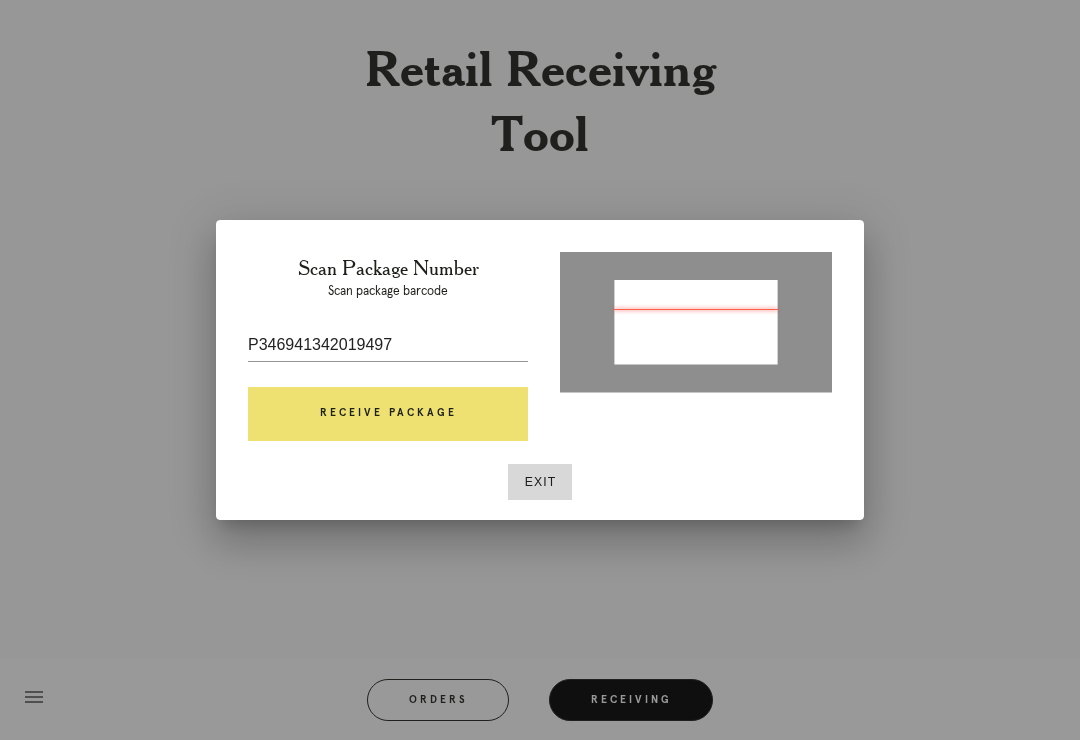 click on "Receive Package" at bounding box center [388, 414] 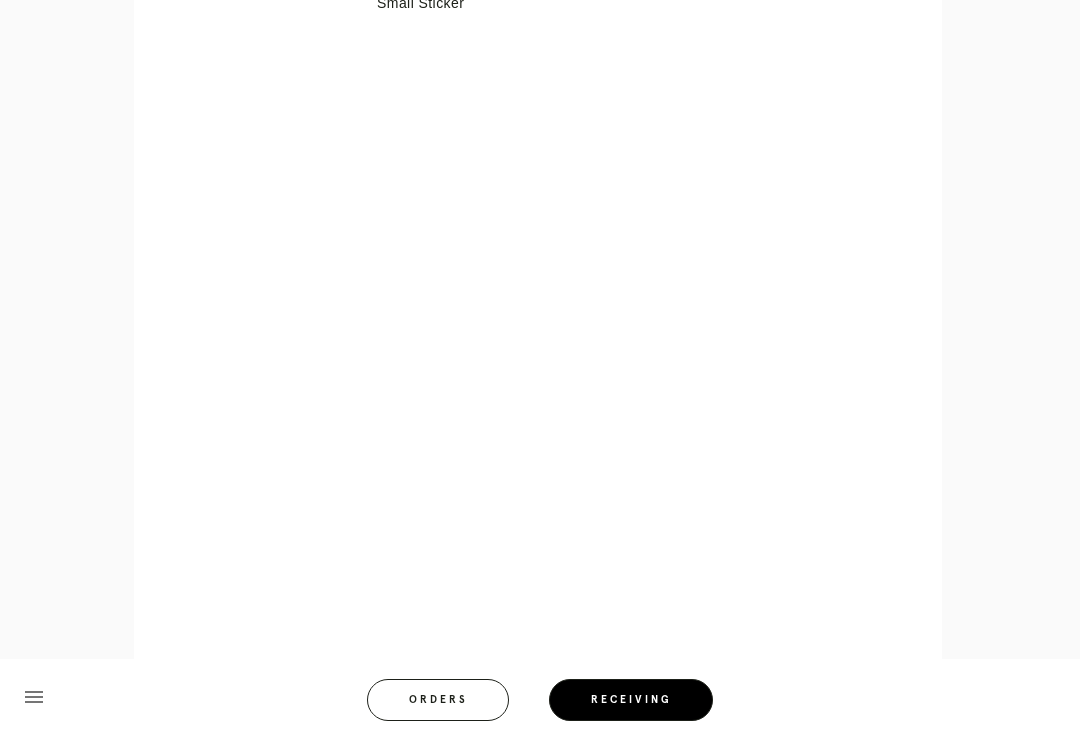 scroll, scrollTop: 777, scrollLeft: 0, axis: vertical 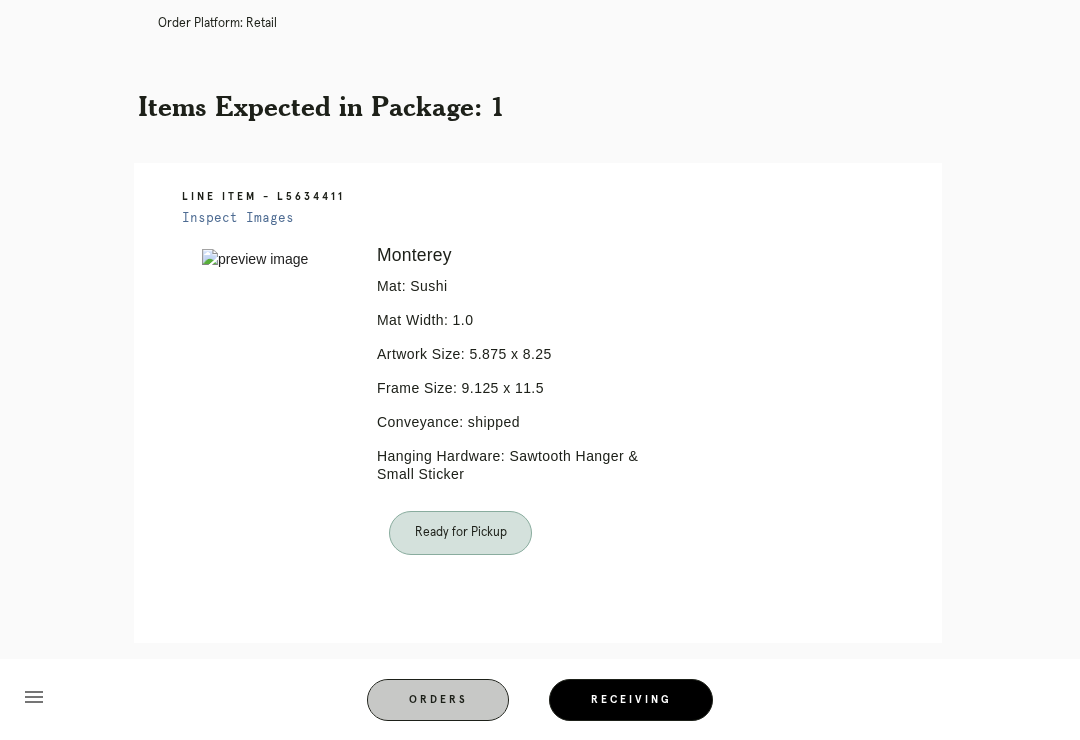 click on "Orders" at bounding box center [438, 700] 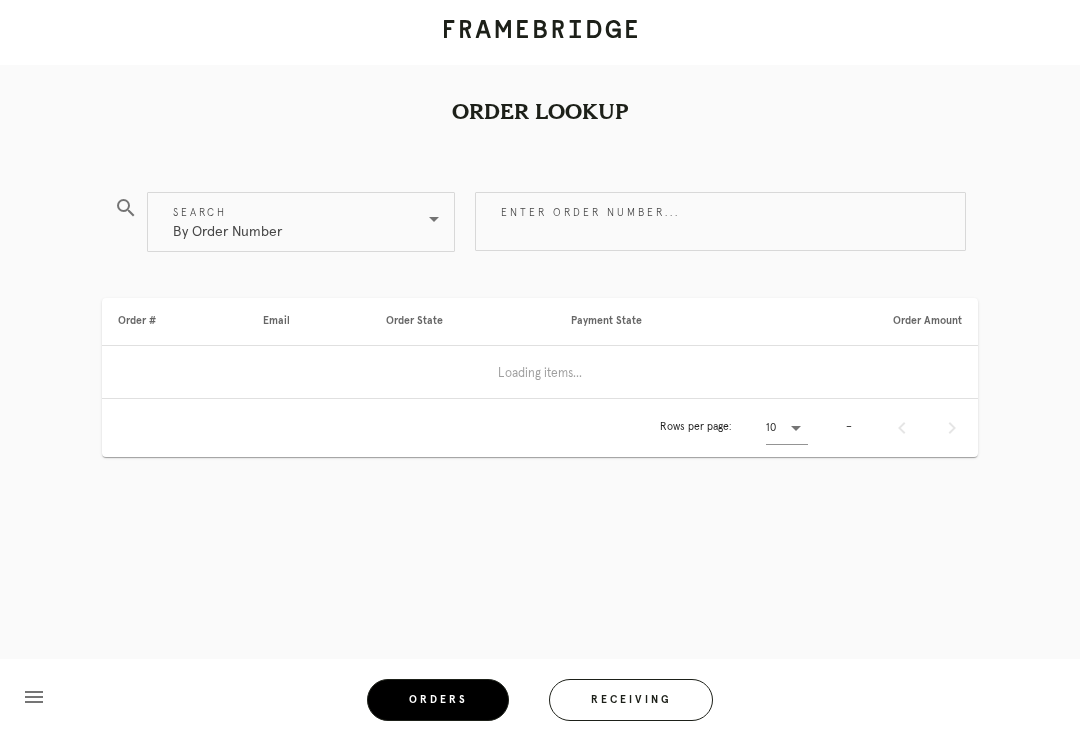 scroll, scrollTop: 0, scrollLeft: 0, axis: both 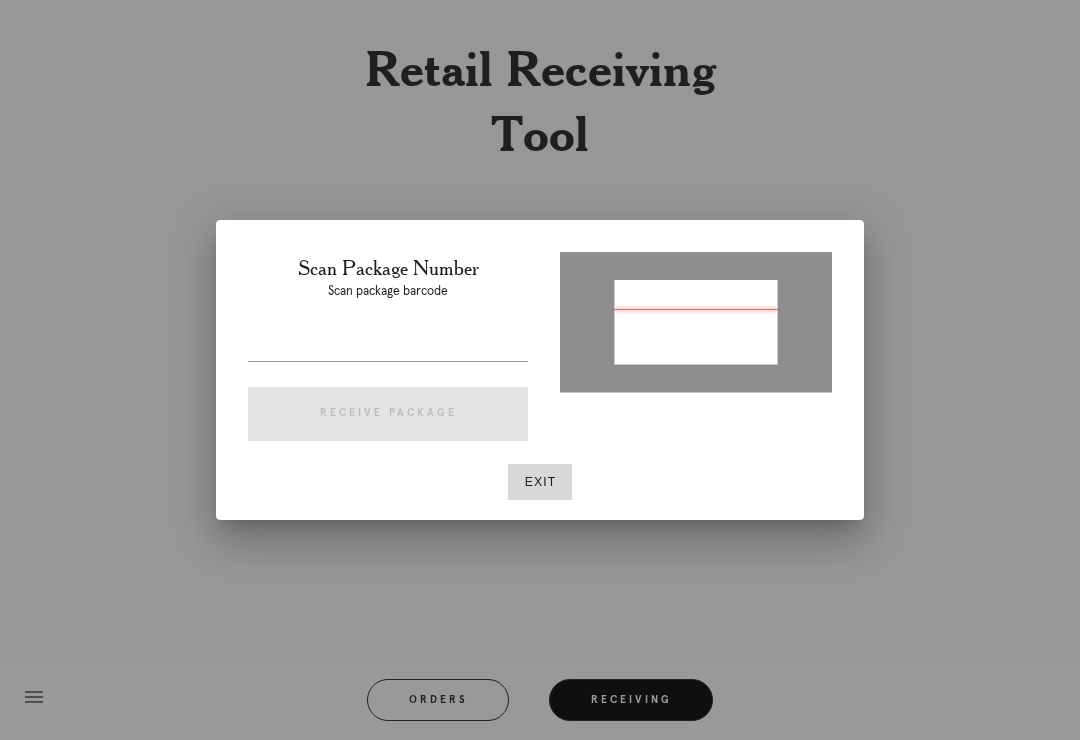 type on "P695267640378409" 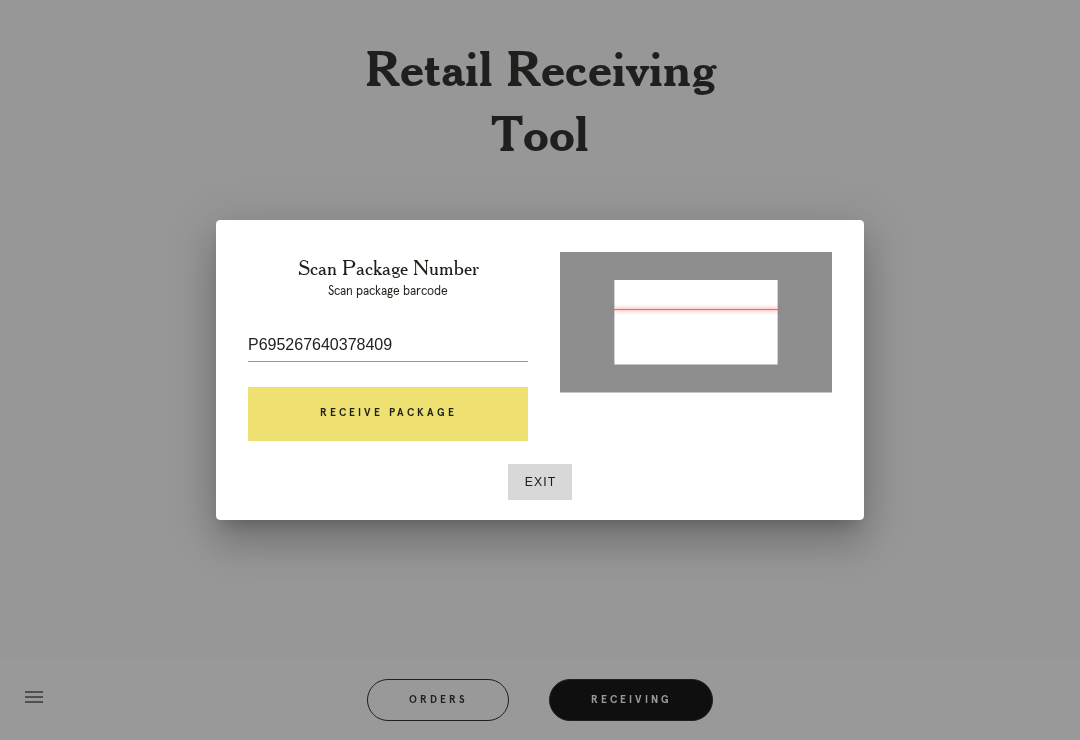 click on "Receive Package" at bounding box center [388, 414] 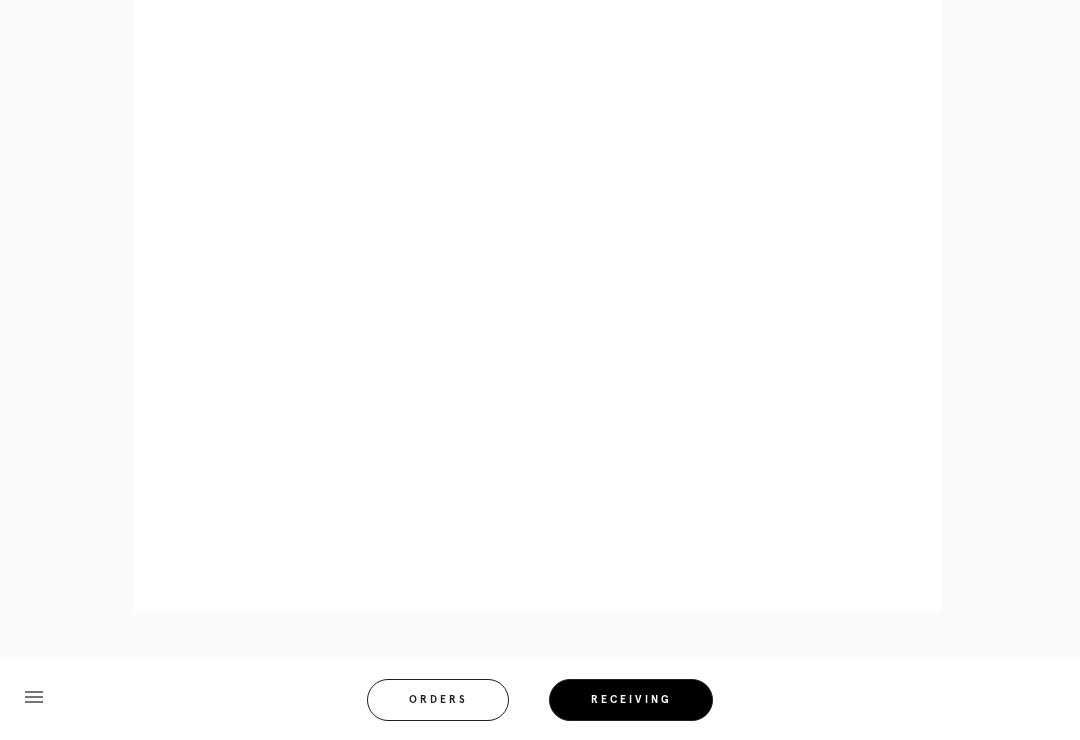 scroll, scrollTop: 858, scrollLeft: 0, axis: vertical 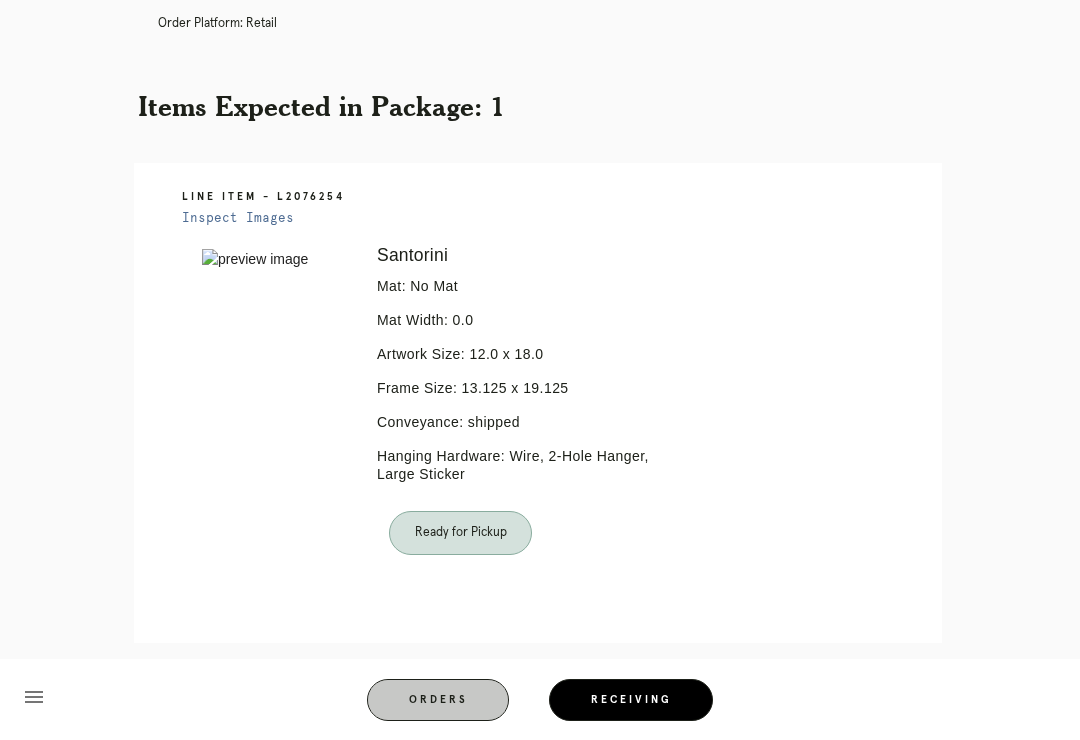 click on "Orders" at bounding box center (438, 700) 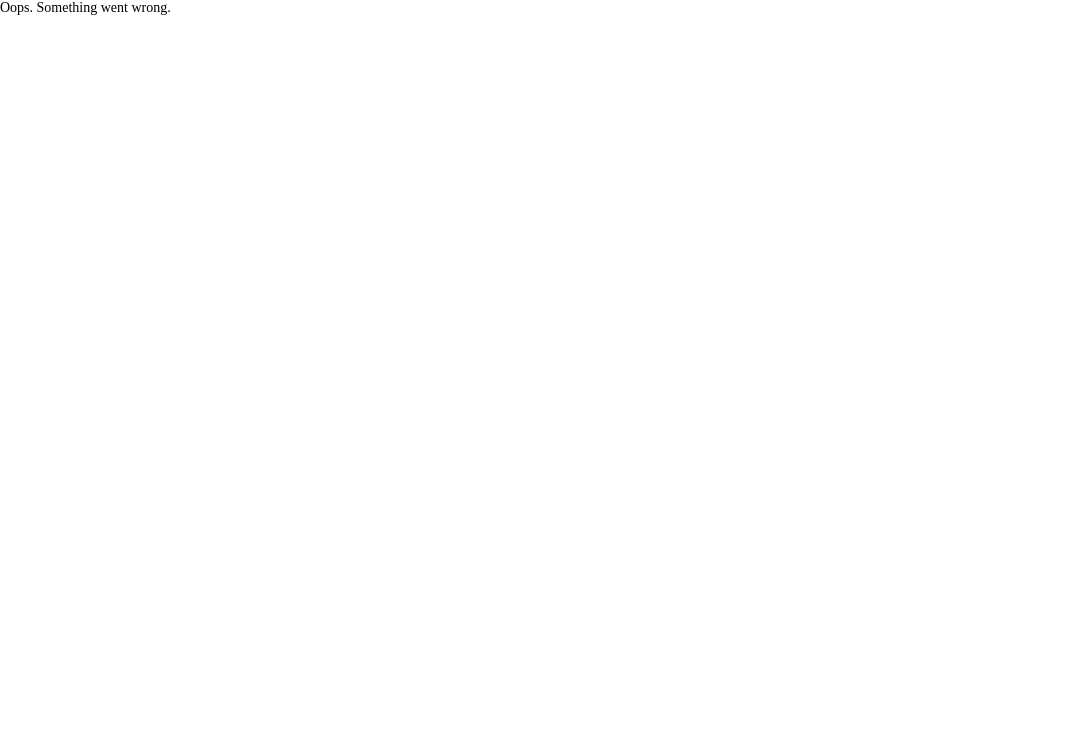 scroll, scrollTop: 0, scrollLeft: 0, axis: both 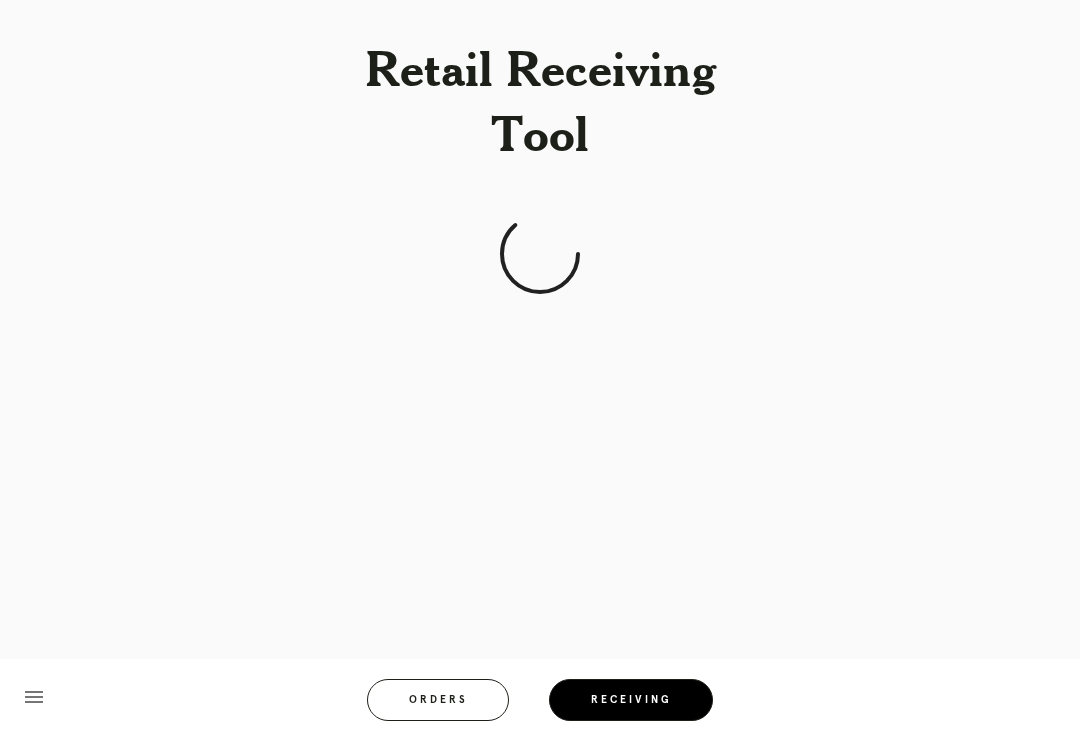 click on "Orders" at bounding box center (438, 700) 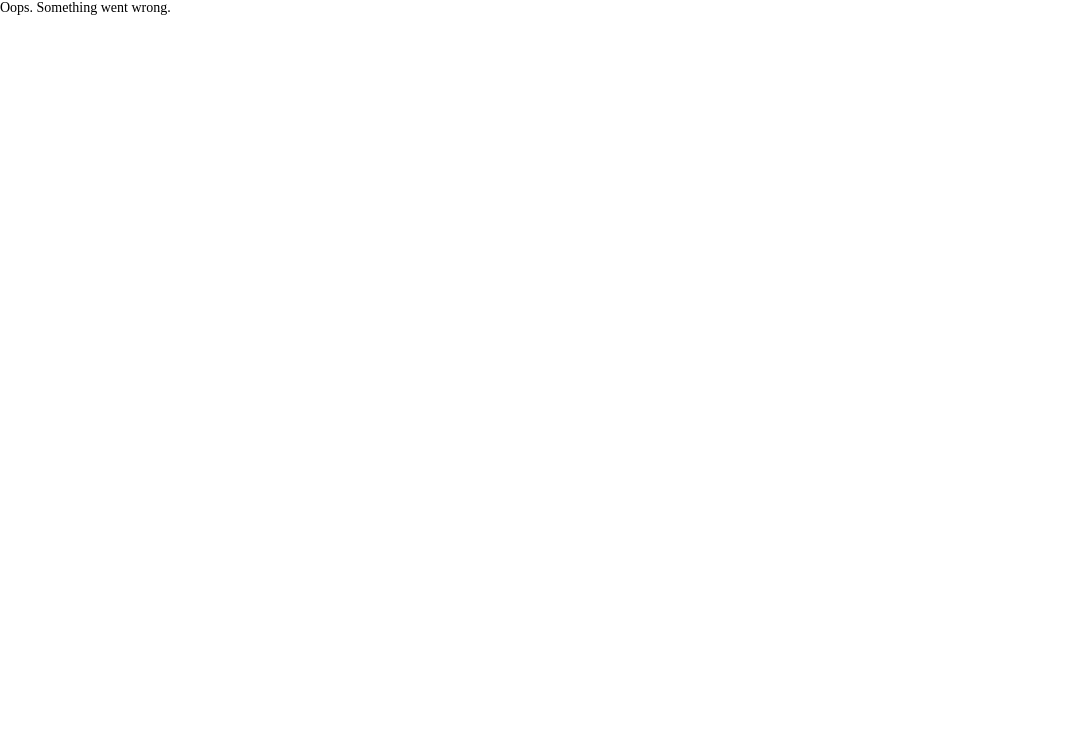 scroll, scrollTop: 0, scrollLeft: 0, axis: both 